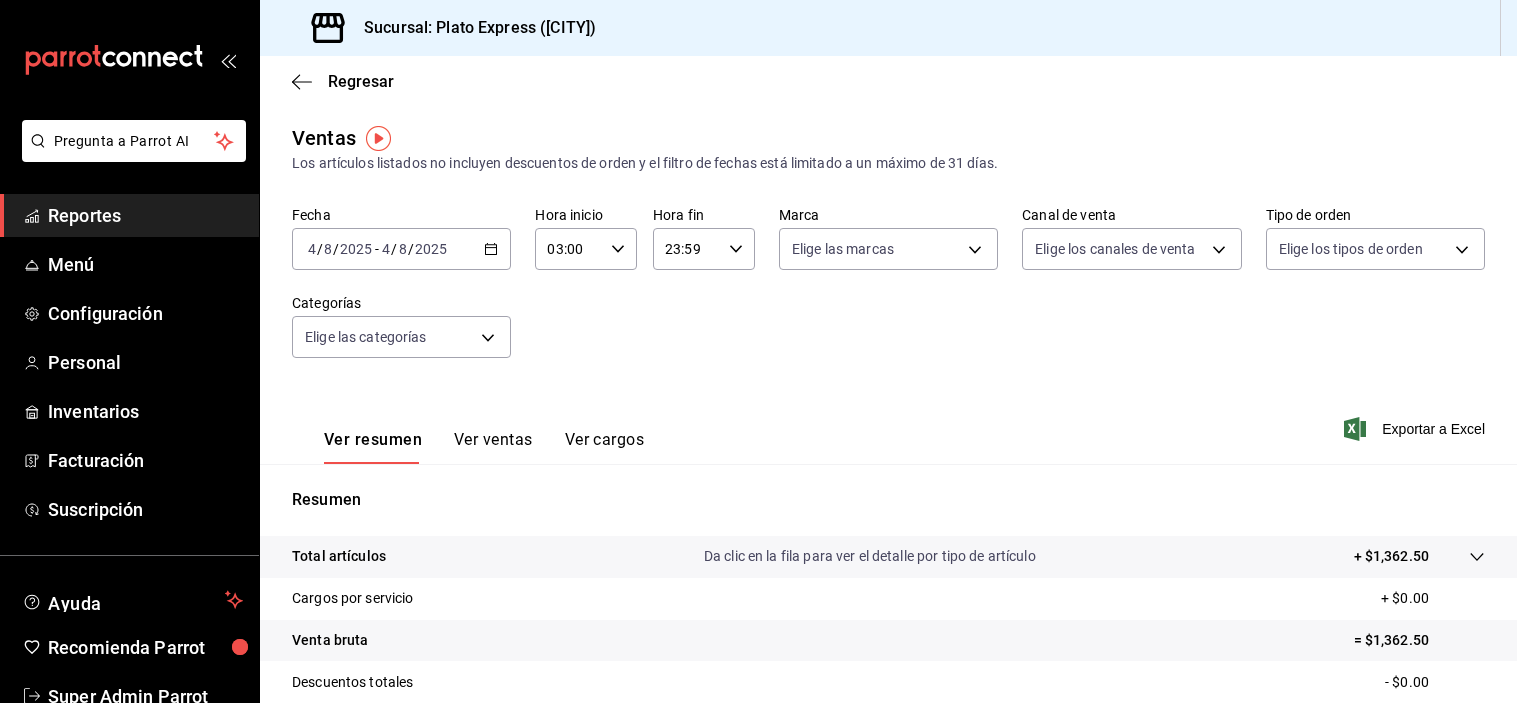 scroll, scrollTop: 0, scrollLeft: 0, axis: both 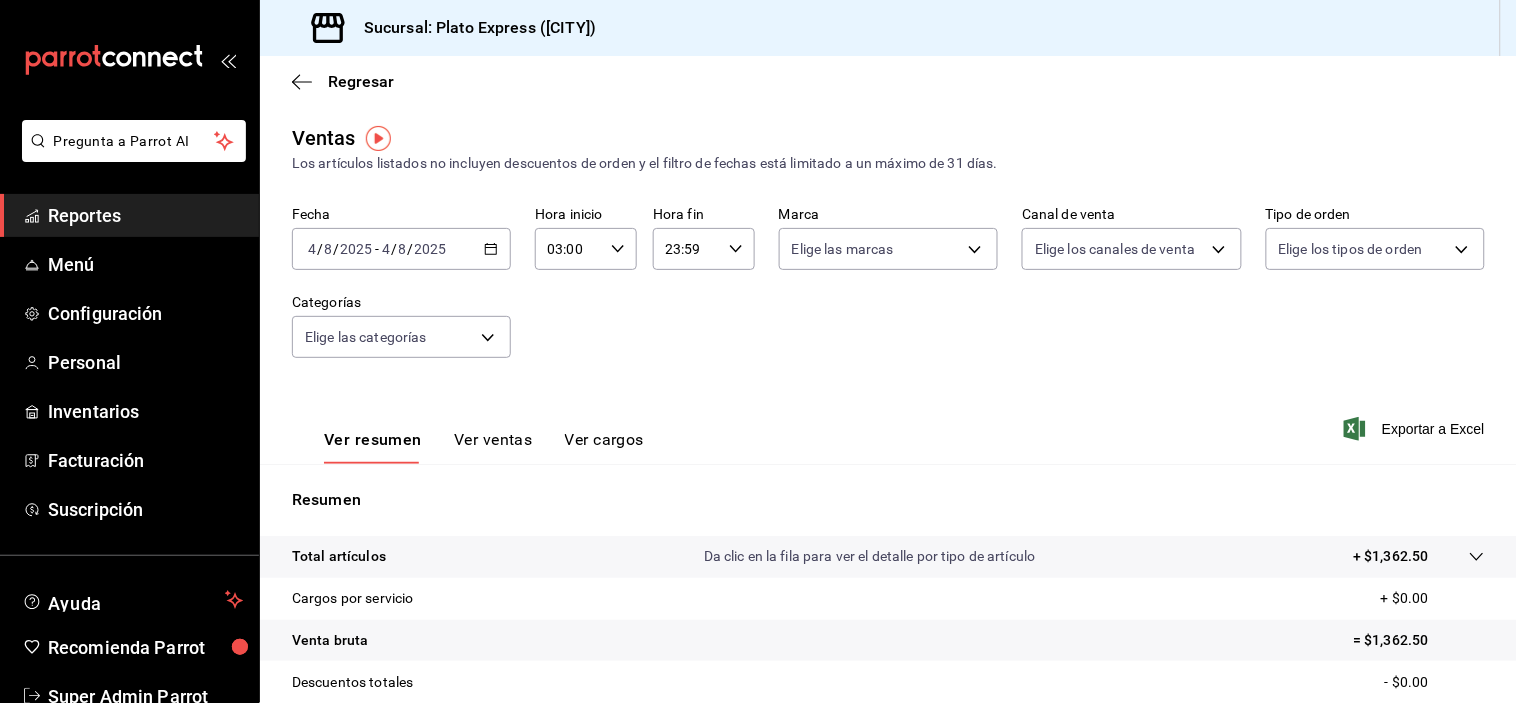 click on "[TIME] Hora inicio" at bounding box center (586, 249) 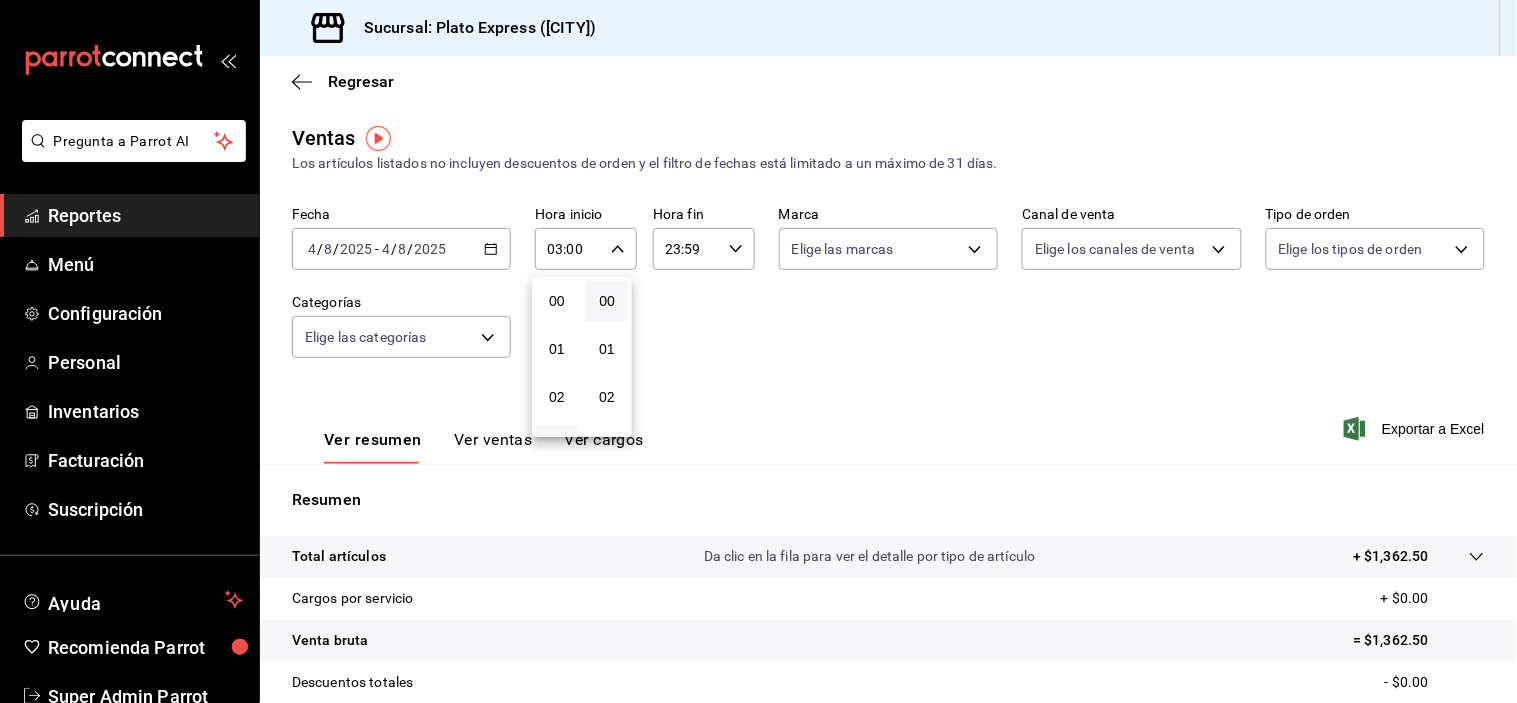 scroll, scrollTop: 148, scrollLeft: 0, axis: vertical 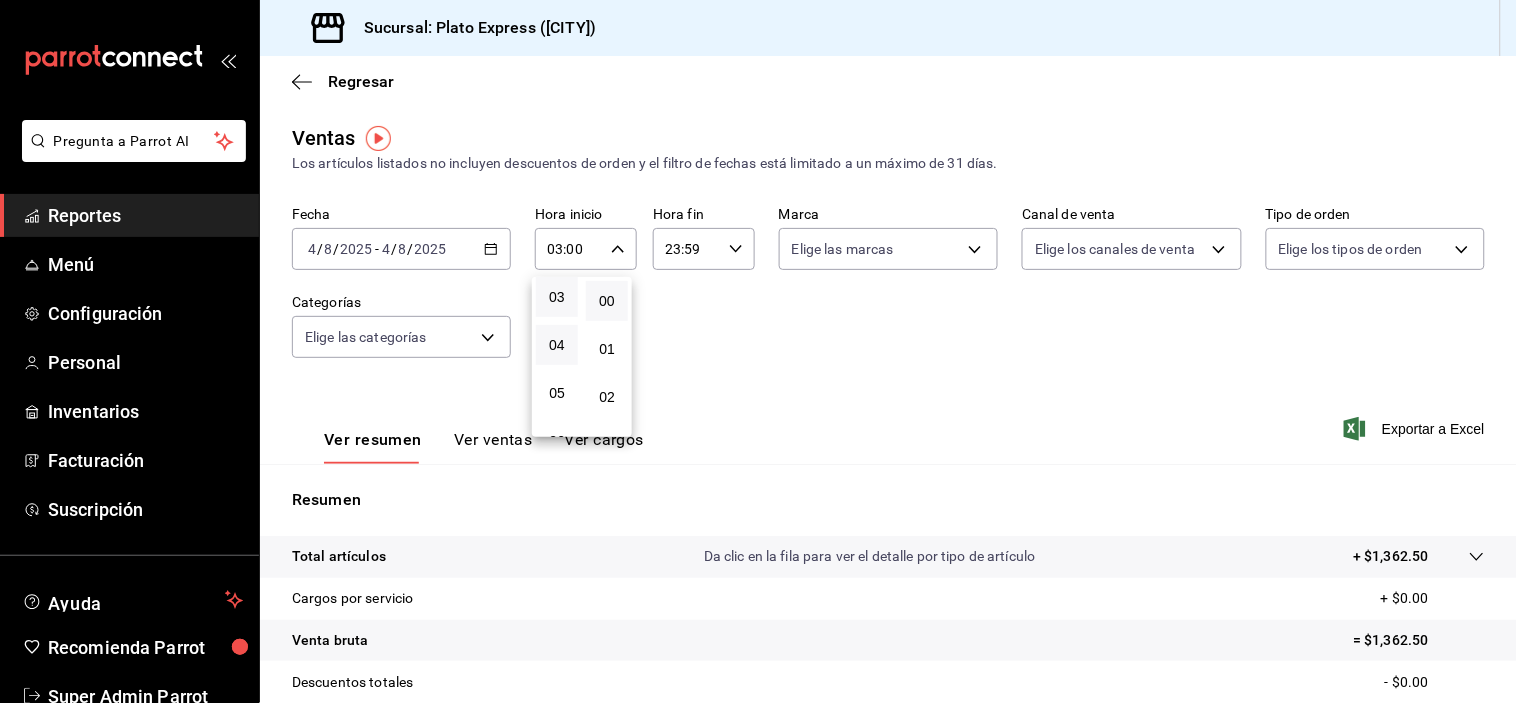 click on "04" at bounding box center (557, 345) 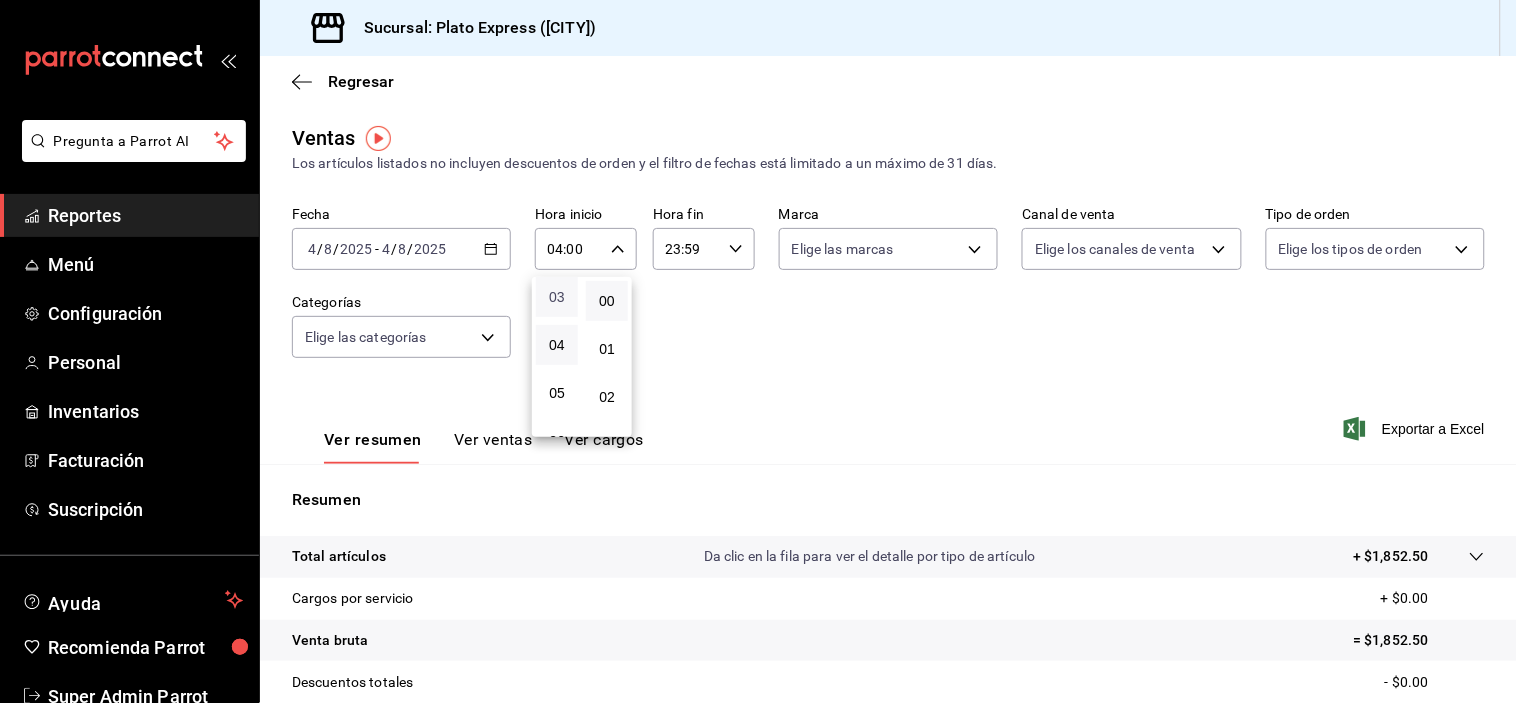 click on "03" at bounding box center [557, 297] 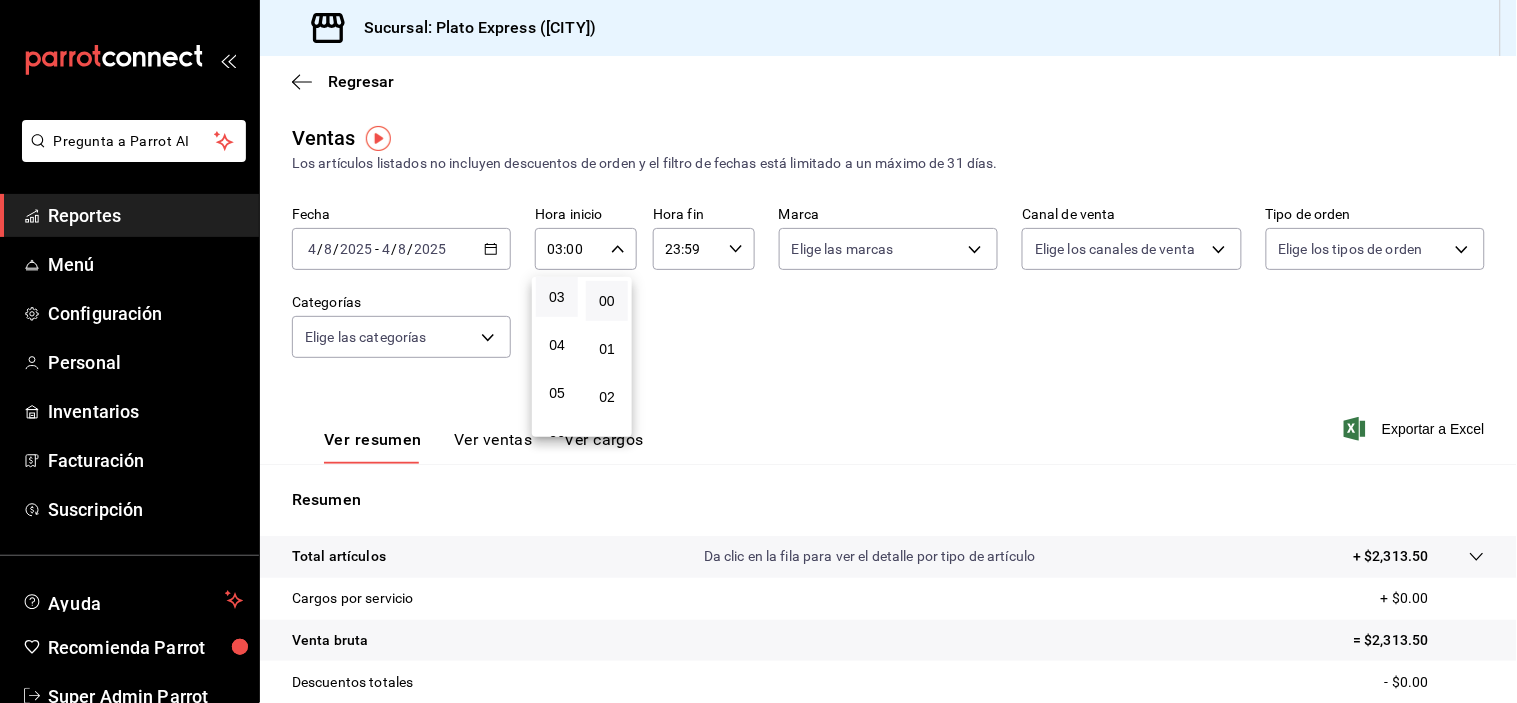 click at bounding box center (758, 351) 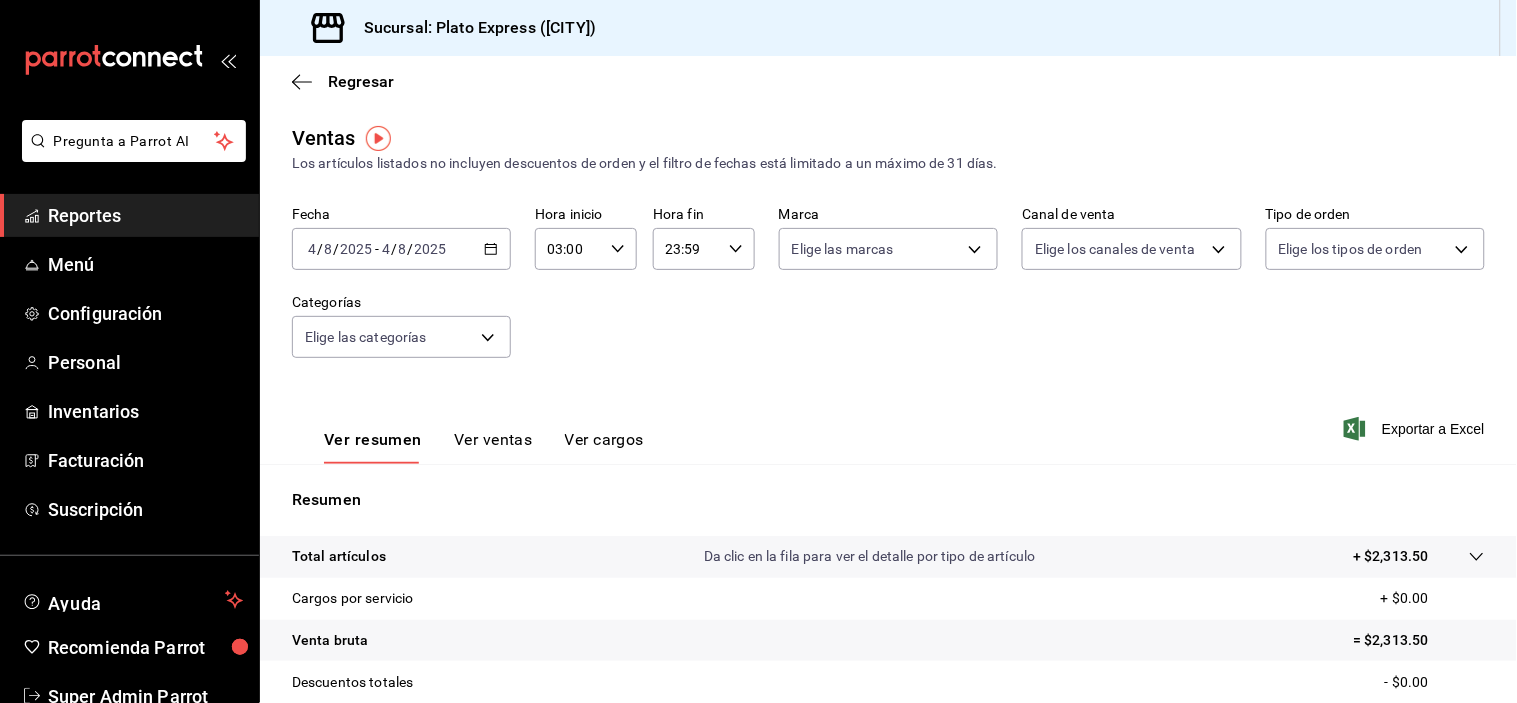 click 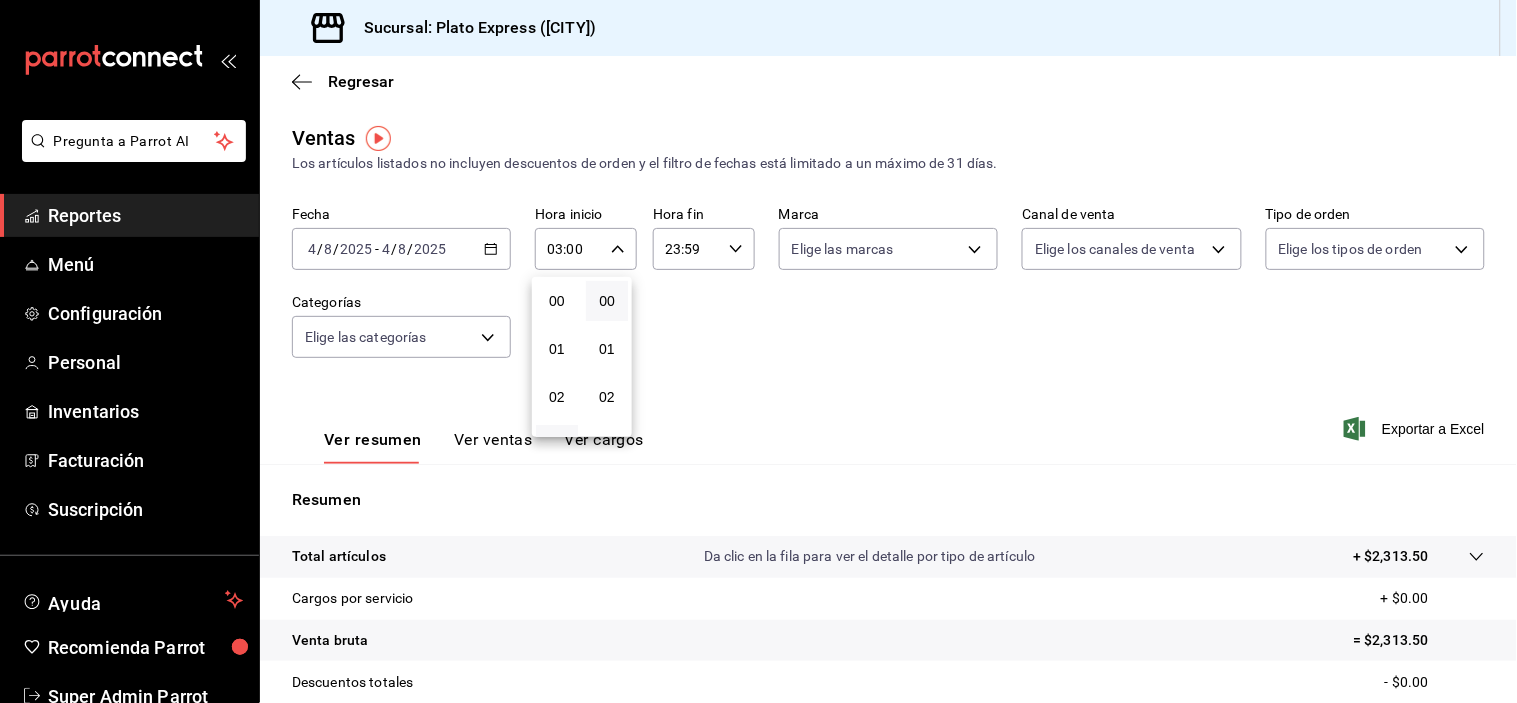 scroll, scrollTop: 148, scrollLeft: 0, axis: vertical 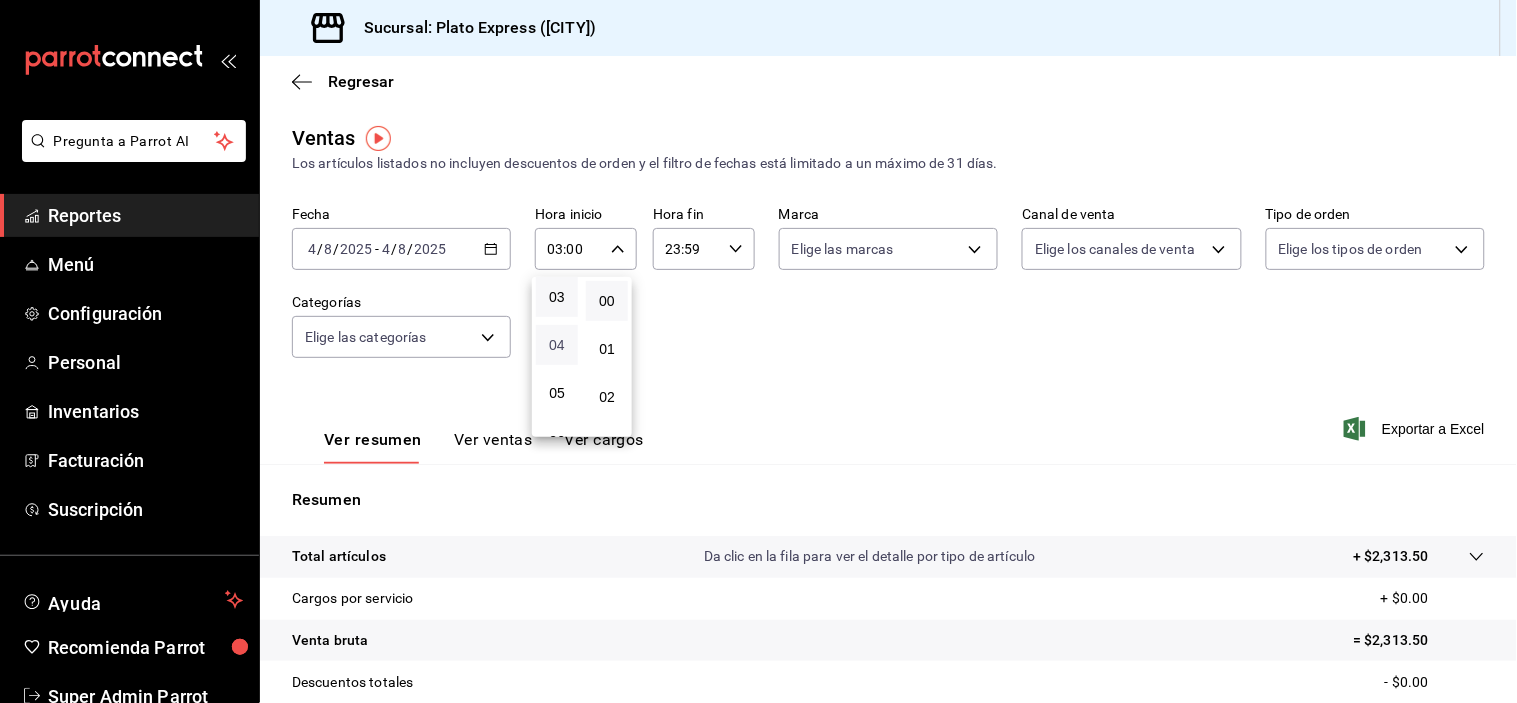 click on "04" at bounding box center (557, 345) 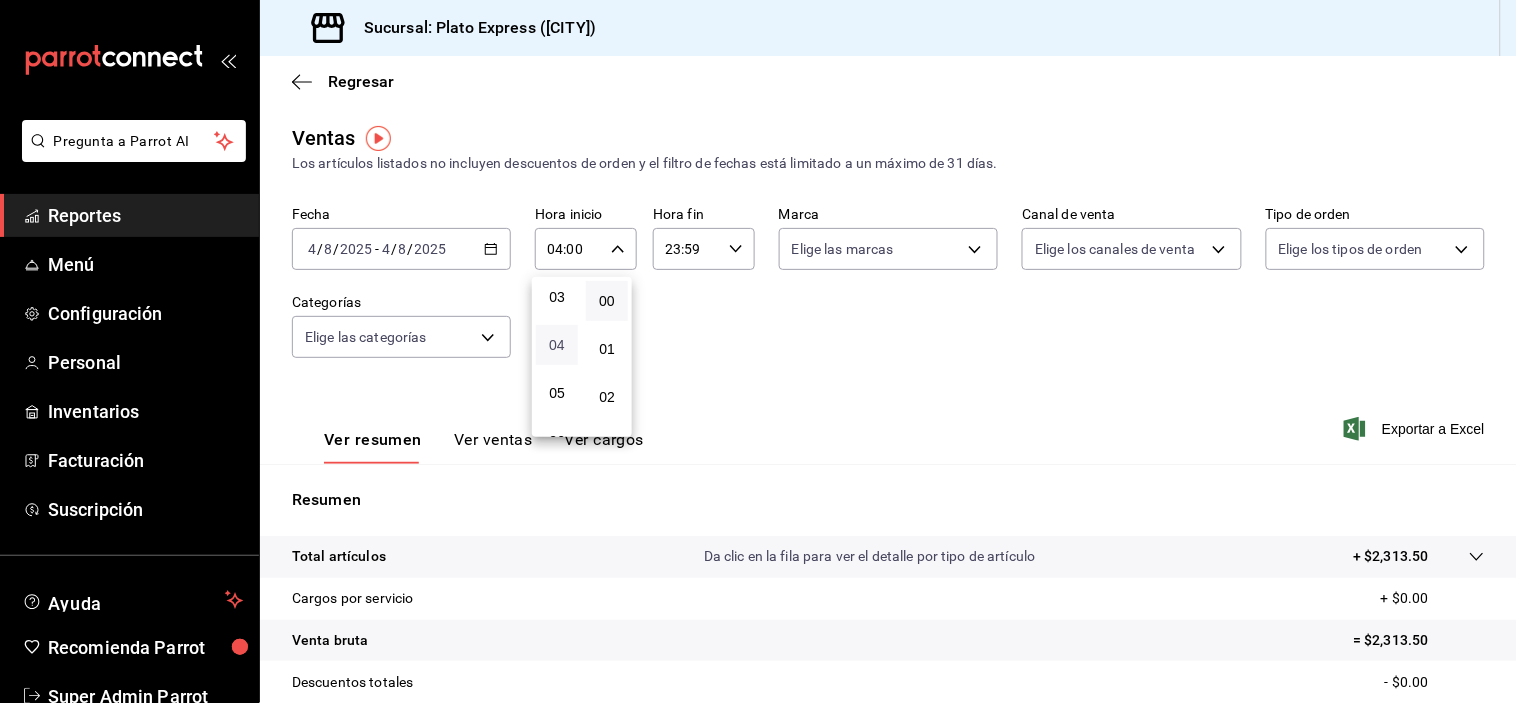 click on "04" at bounding box center [557, 345] 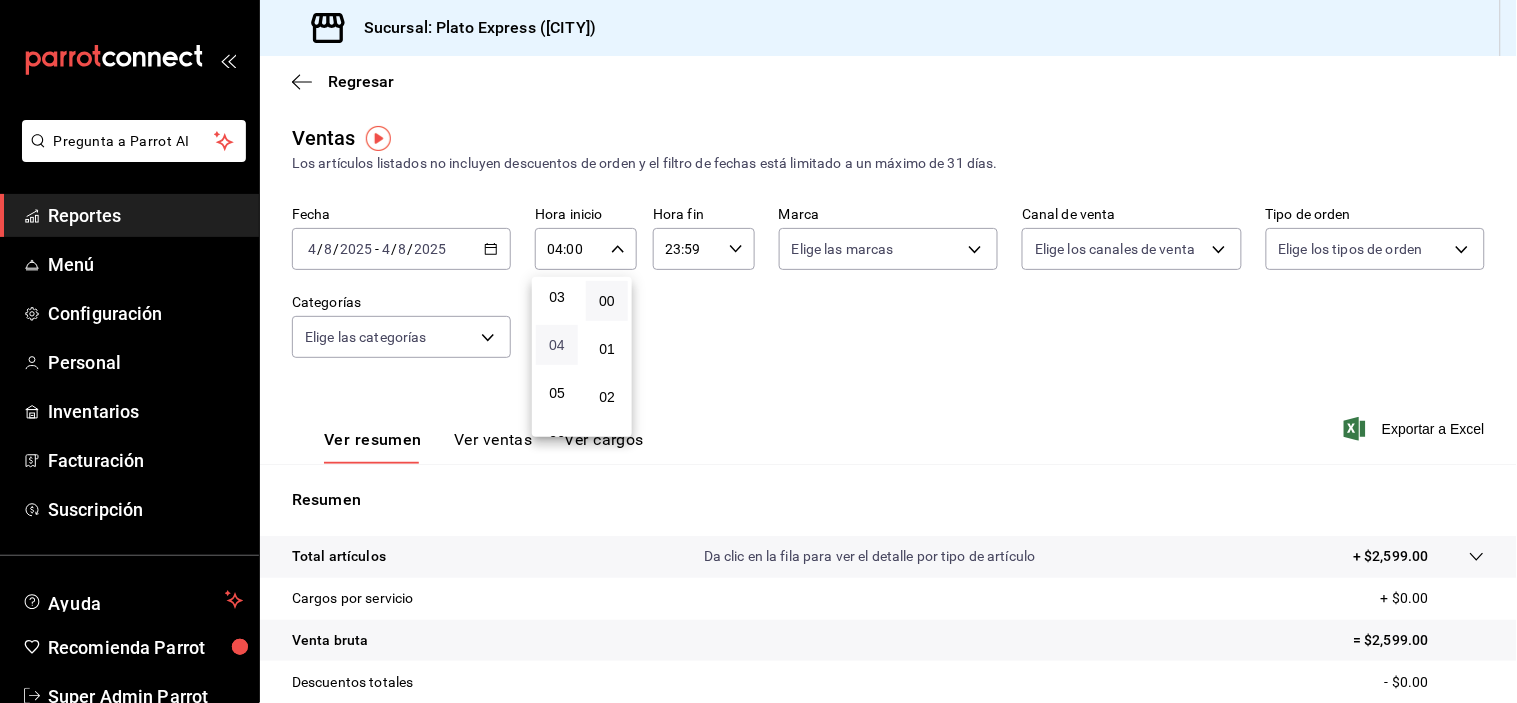 click on "04" at bounding box center (557, 345) 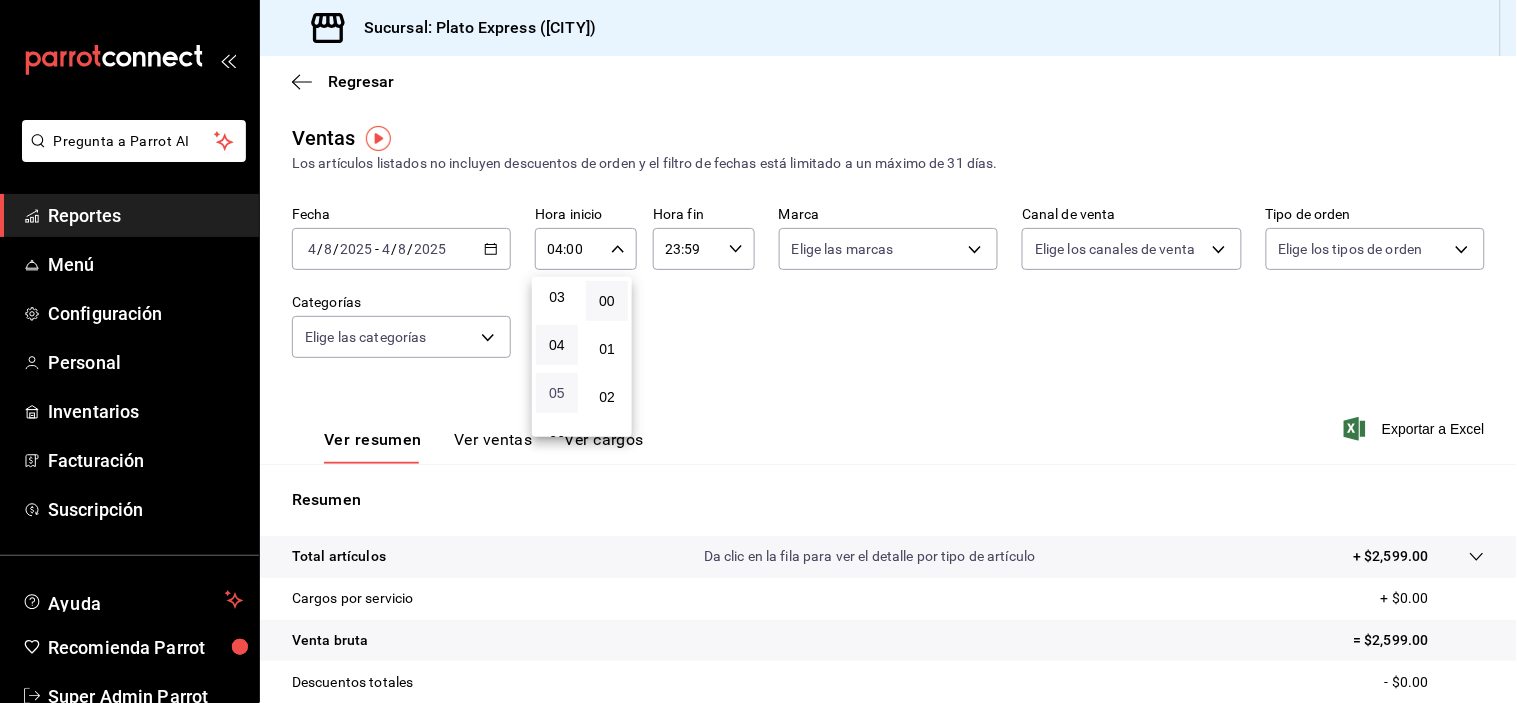 click on "05" at bounding box center [557, 393] 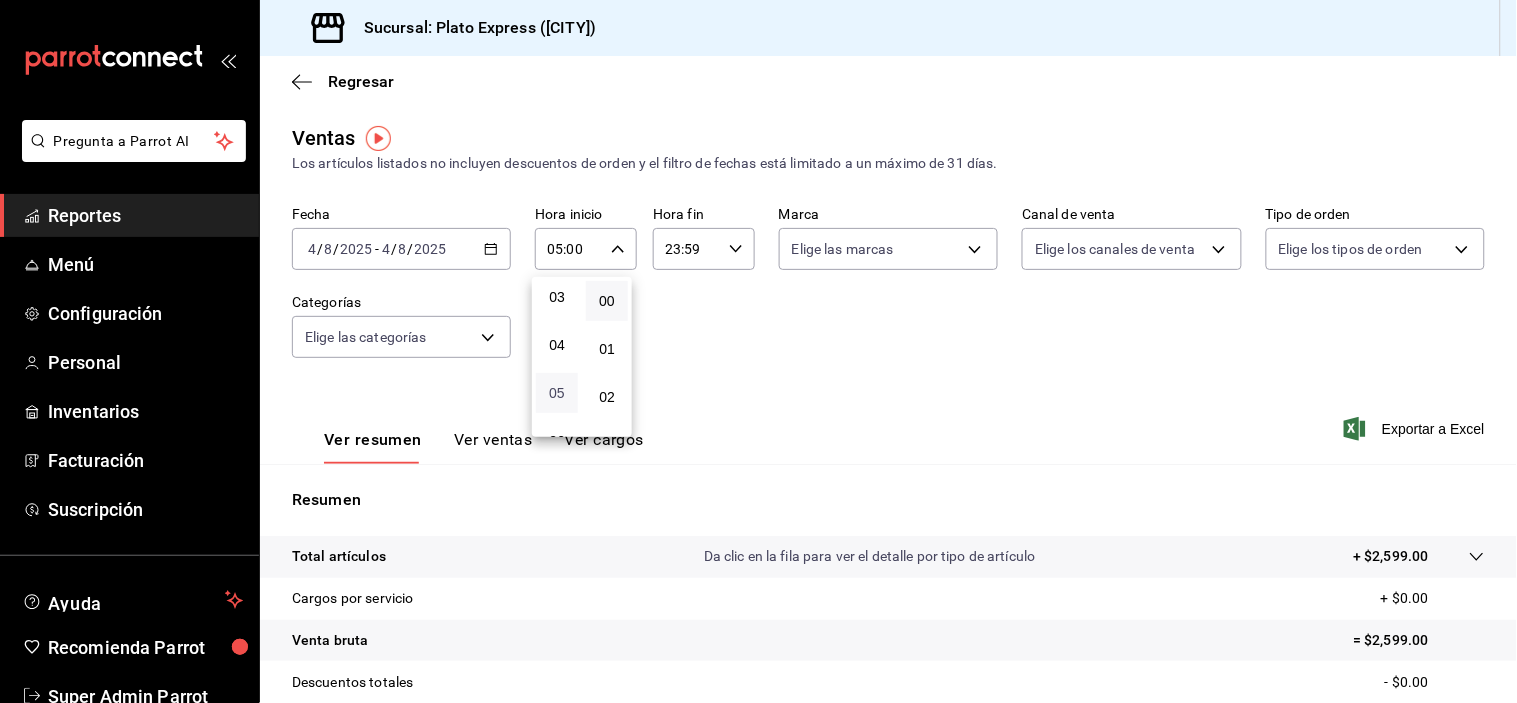 click on "05" at bounding box center (557, 393) 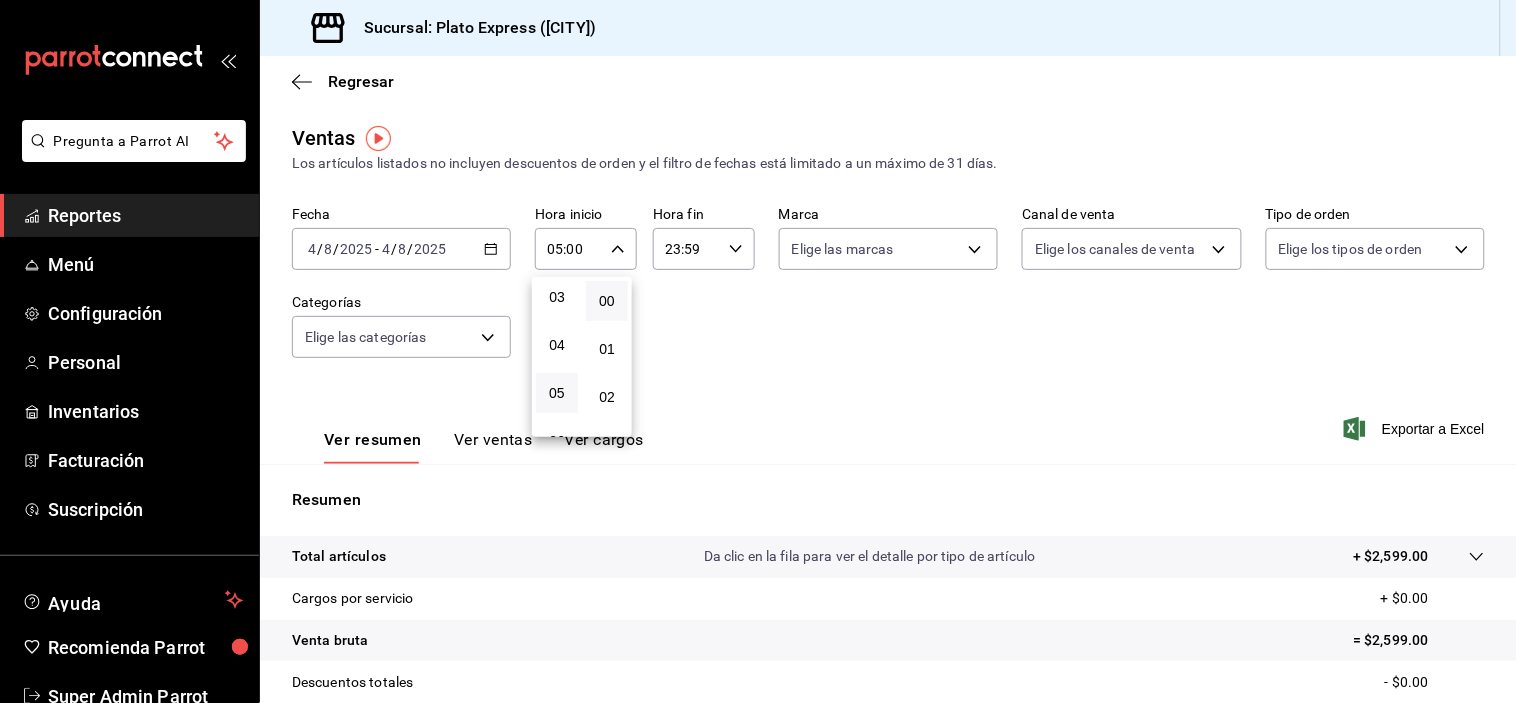 click at bounding box center (758, 351) 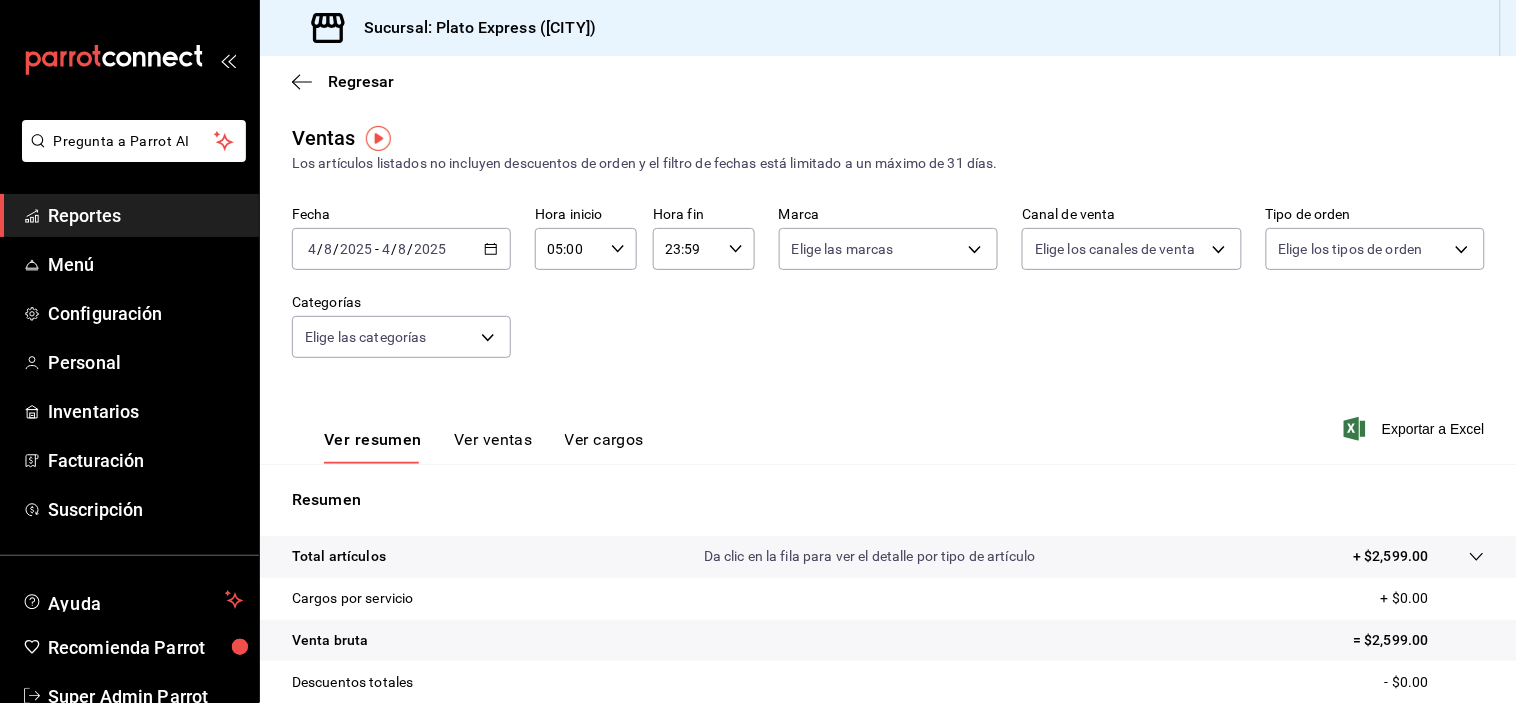 click on "05:00 Hora inicio" at bounding box center [586, 249] 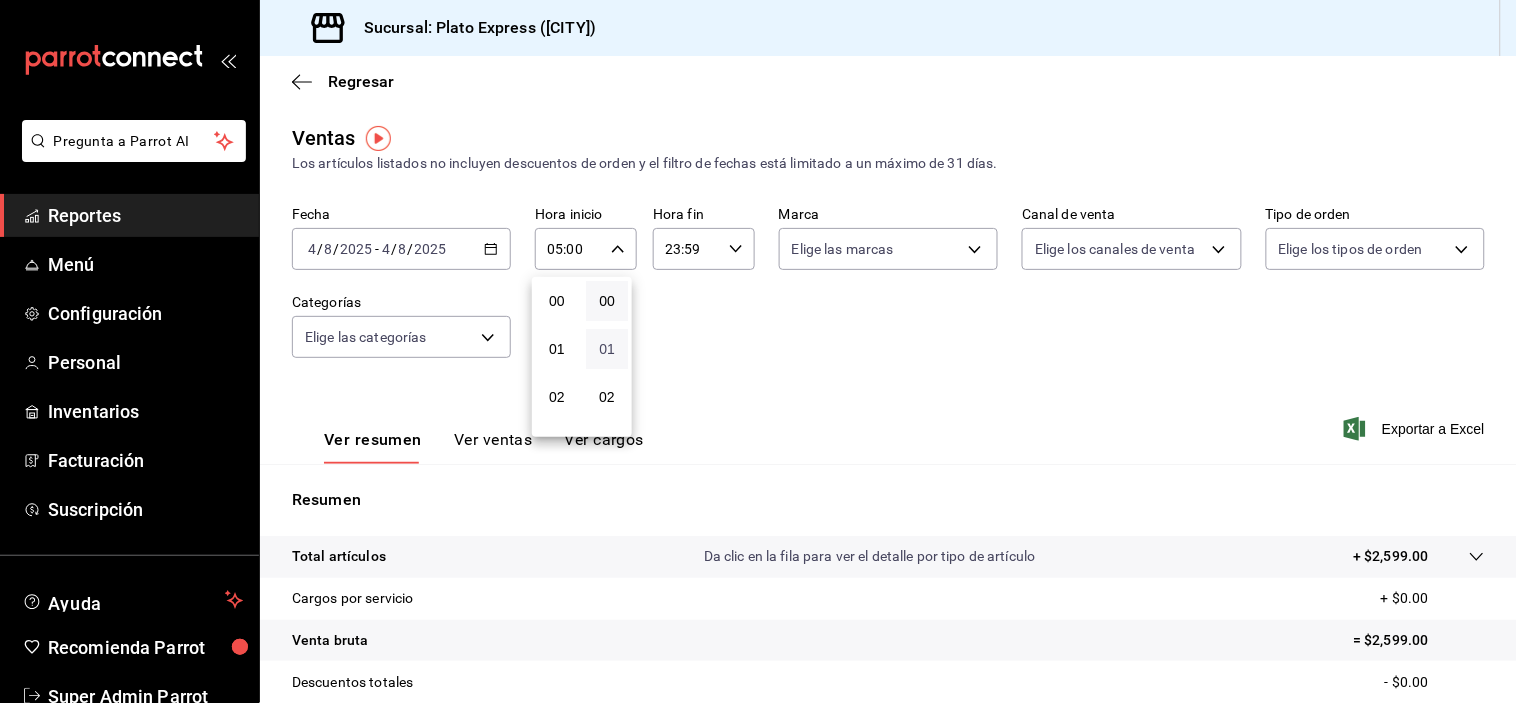 scroll, scrollTop: 248, scrollLeft: 0, axis: vertical 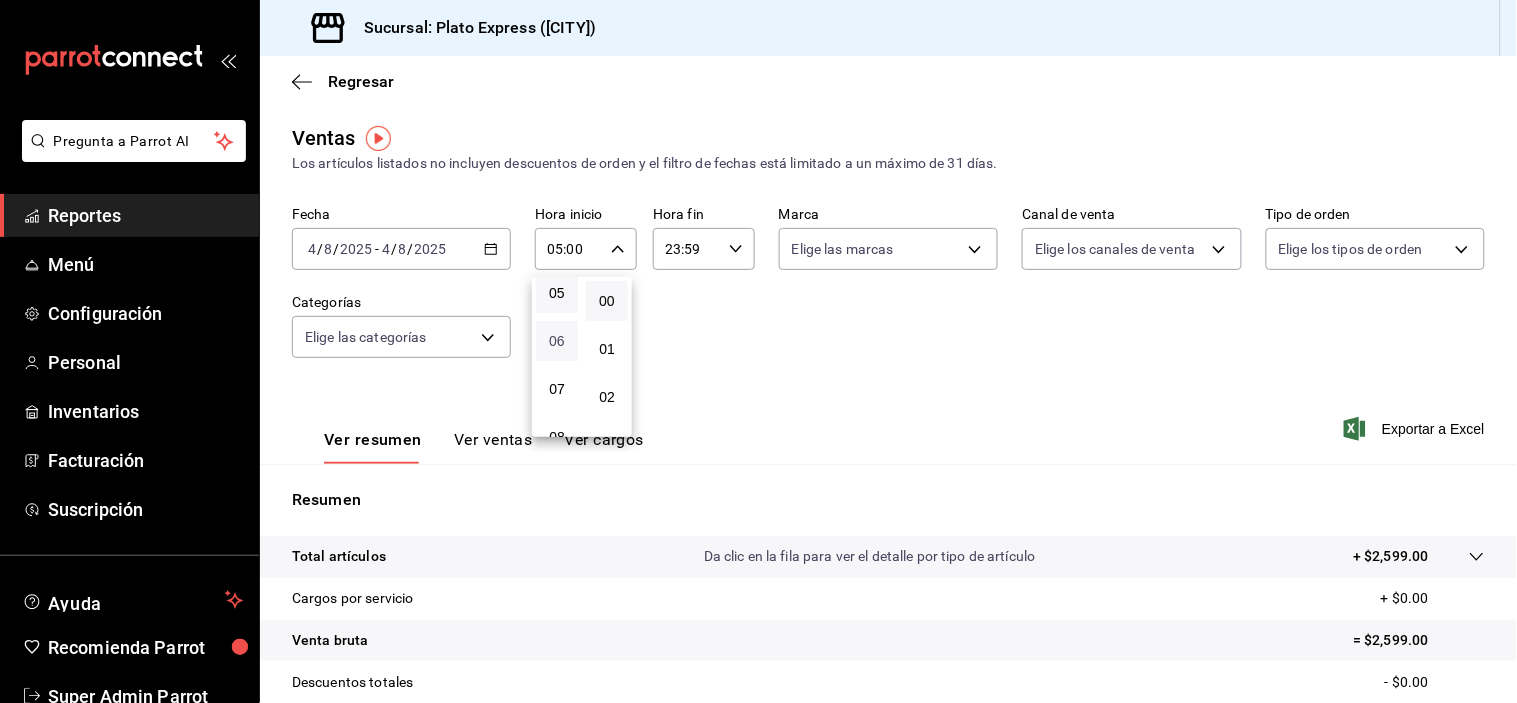 click on "06" at bounding box center (557, 341) 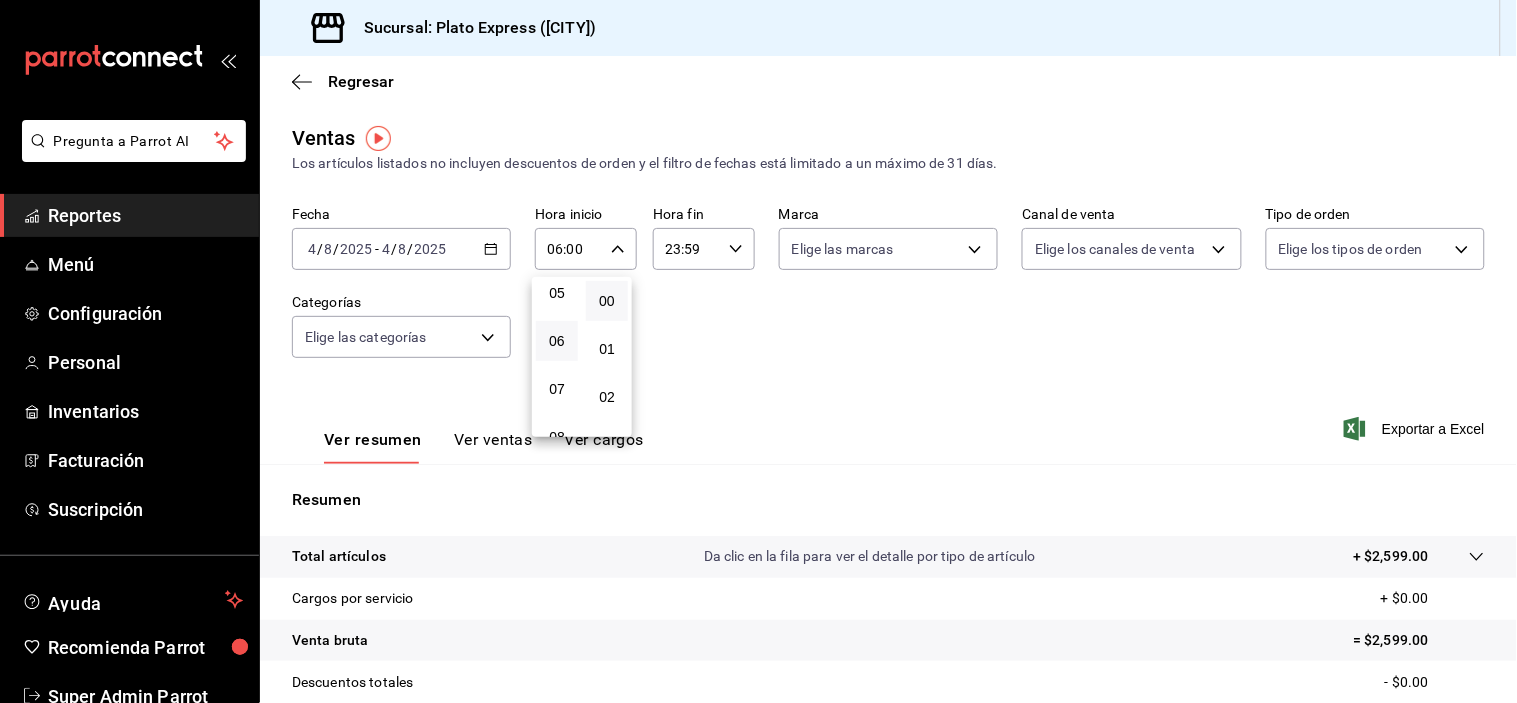click at bounding box center [758, 351] 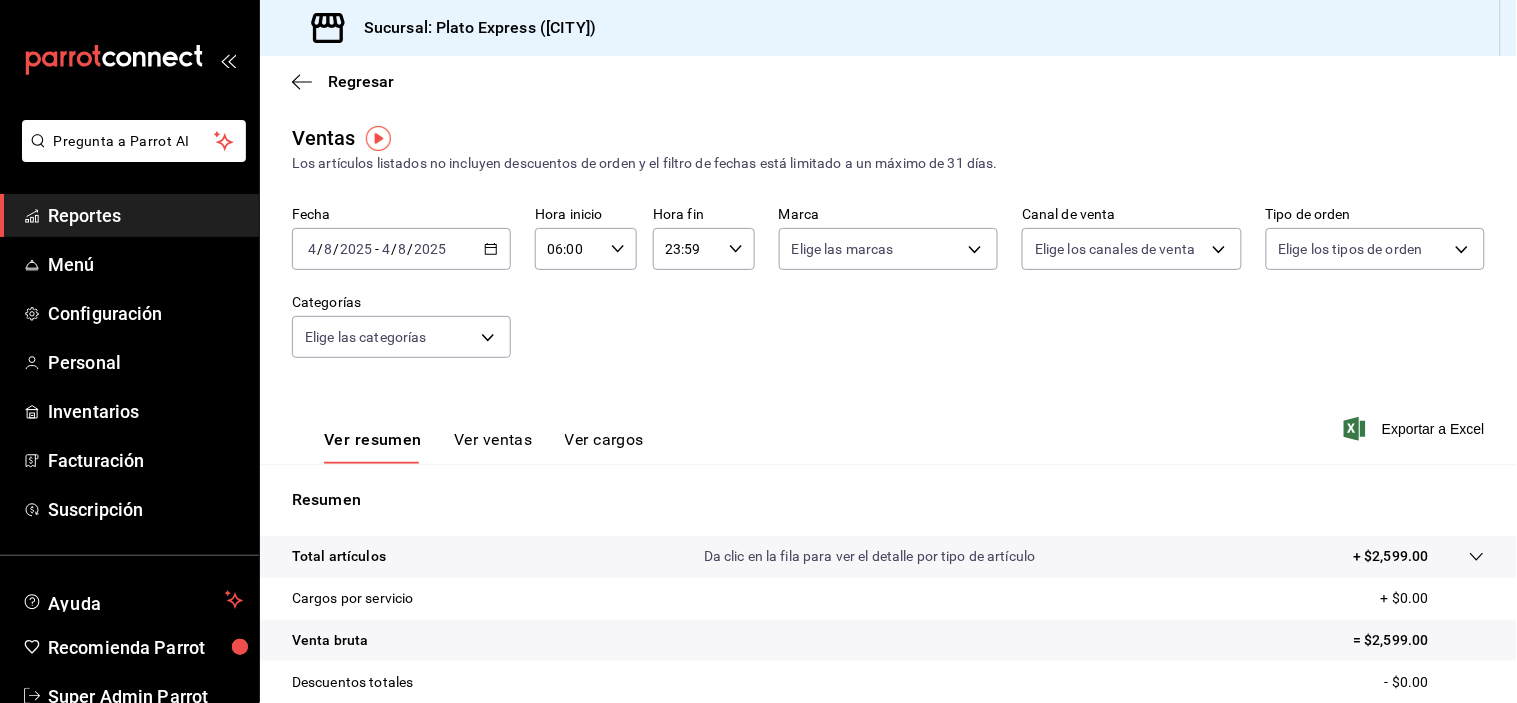 click on "Ver ventas" at bounding box center [493, 447] 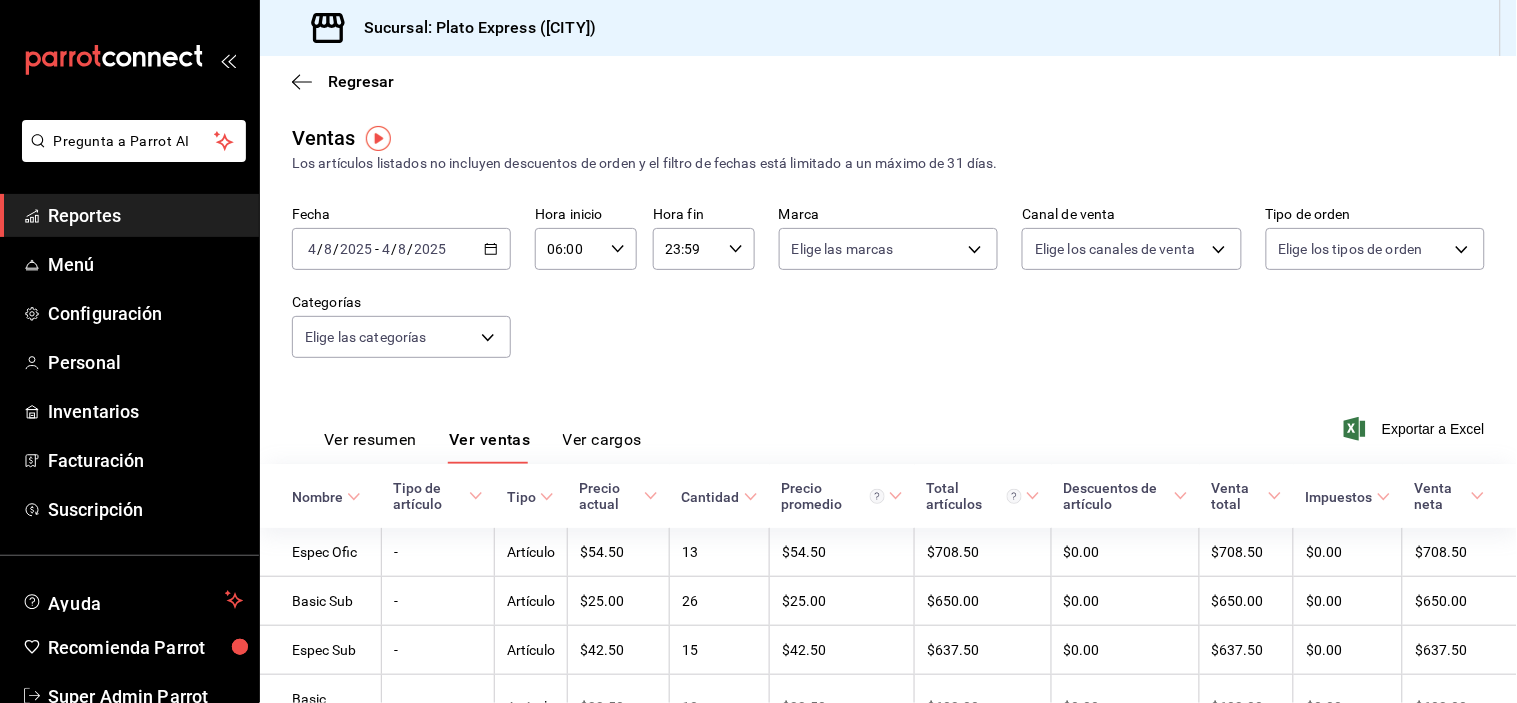 click on "Ver resumen" at bounding box center (370, 447) 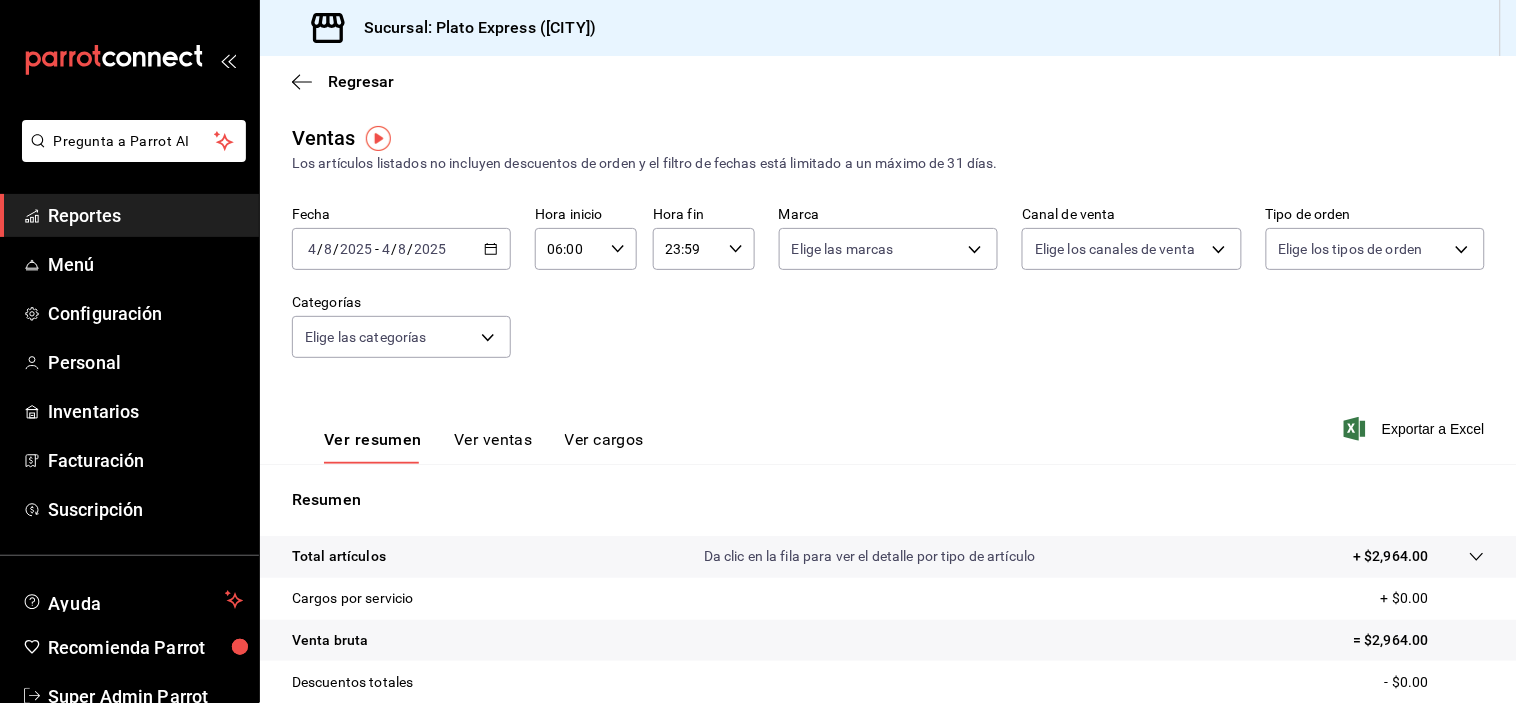 click on "Ver ventas" at bounding box center [493, 447] 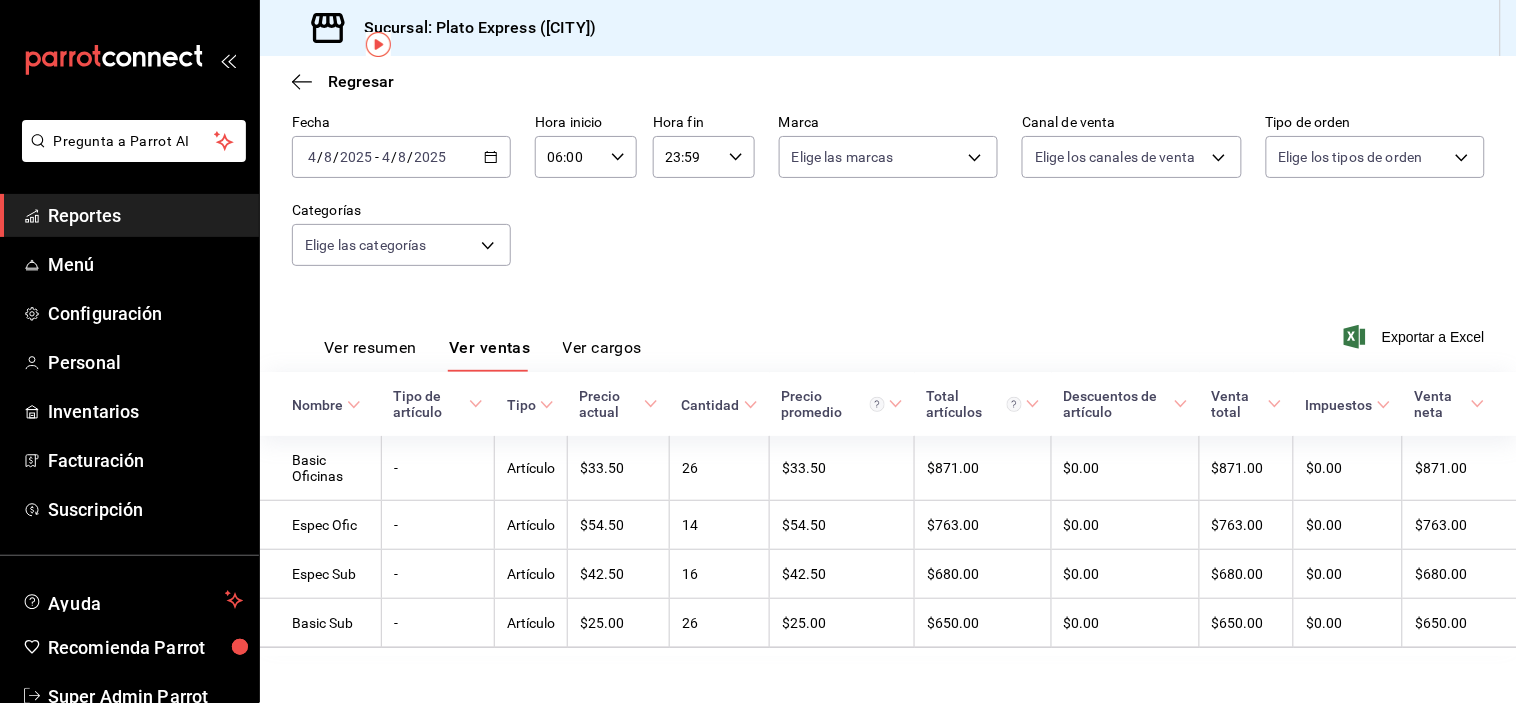 scroll, scrollTop: 95, scrollLeft: 0, axis: vertical 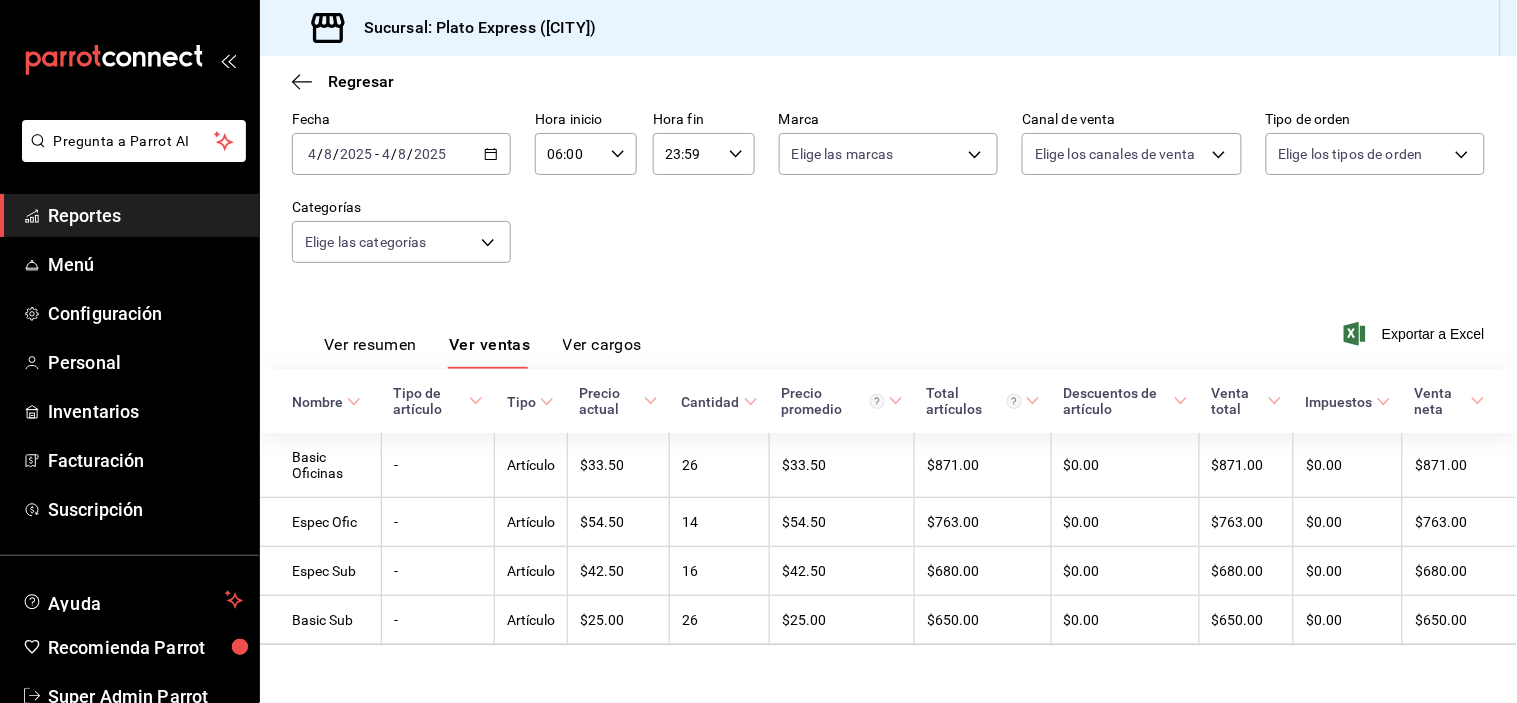 click on "Ver resumen" at bounding box center (370, 352) 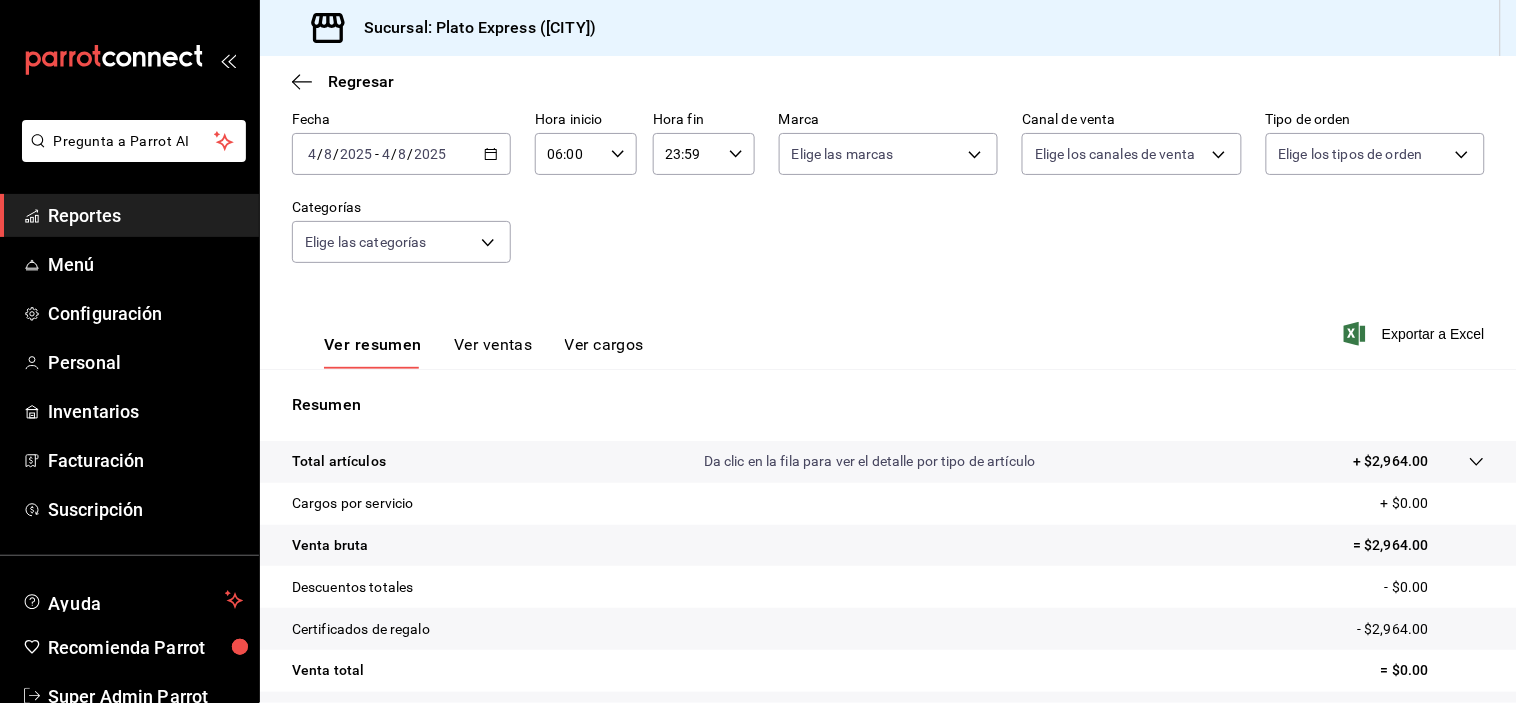 click on "Ver resumen" at bounding box center (373, 352) 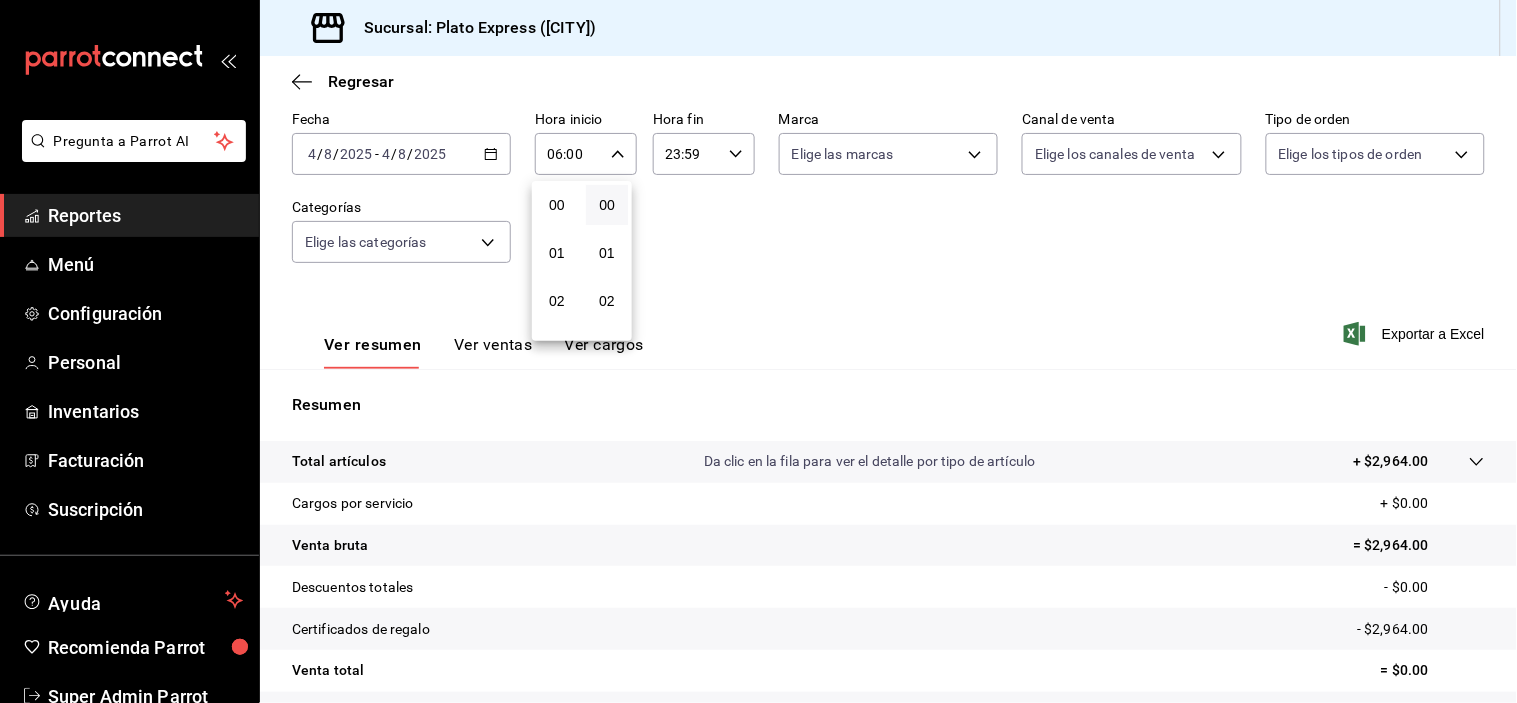 scroll, scrollTop: 298, scrollLeft: 0, axis: vertical 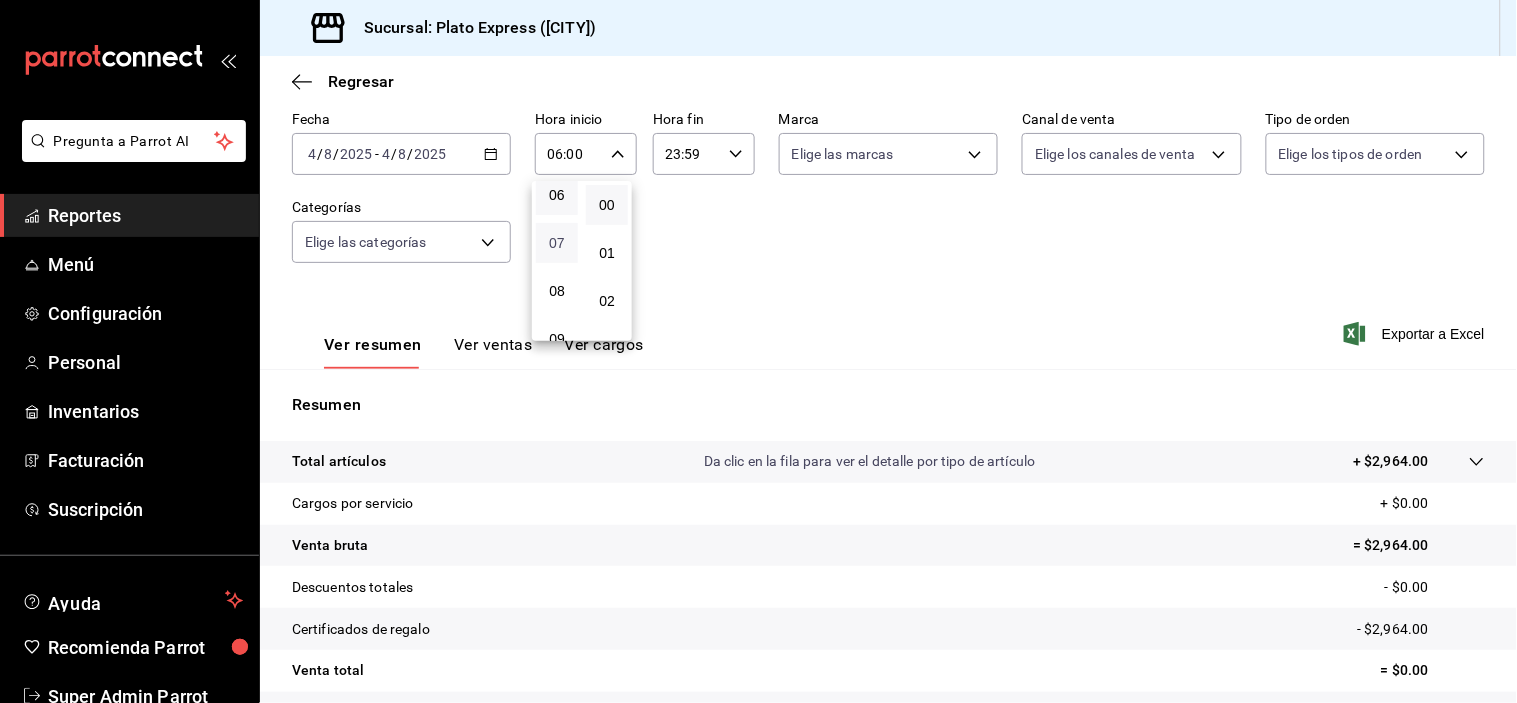 click on "07" at bounding box center [557, 243] 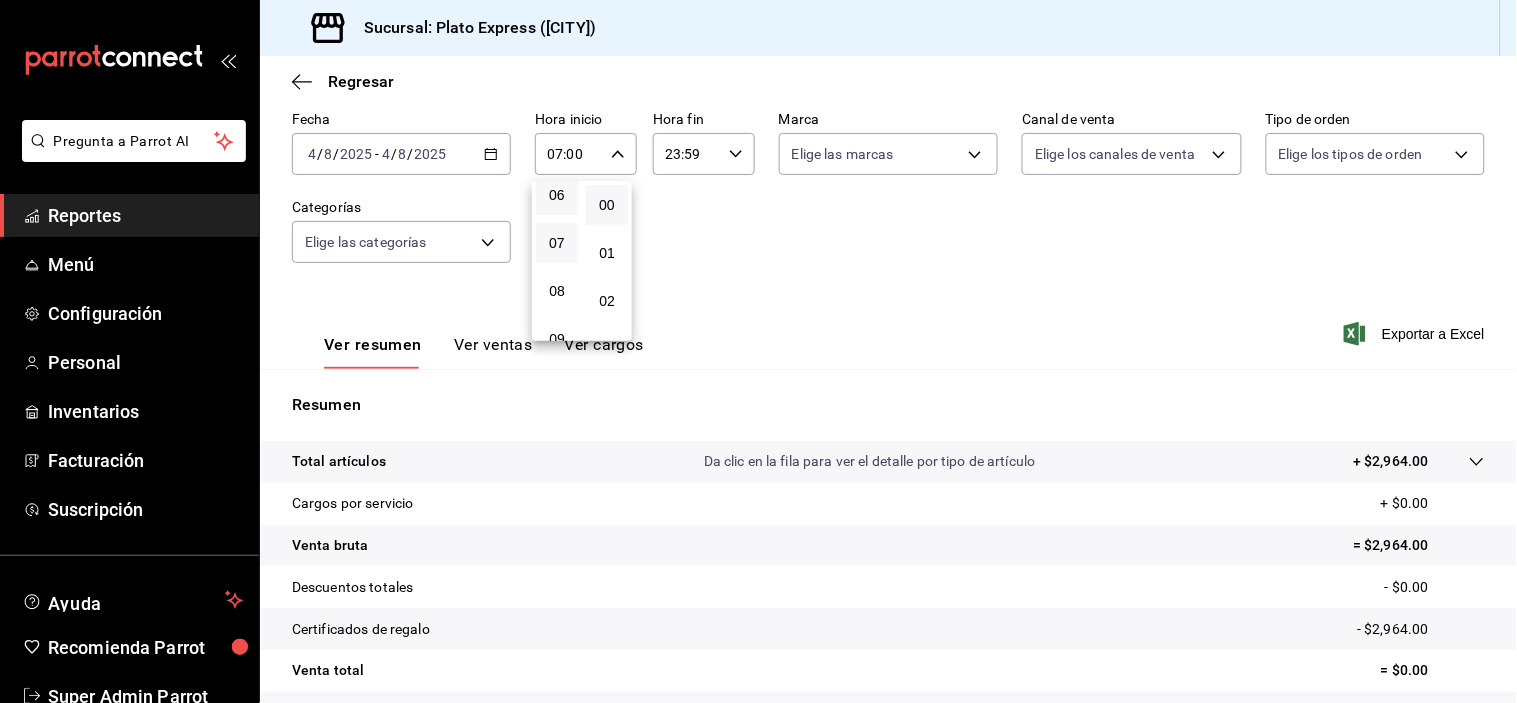 click on "06" at bounding box center [557, 195] 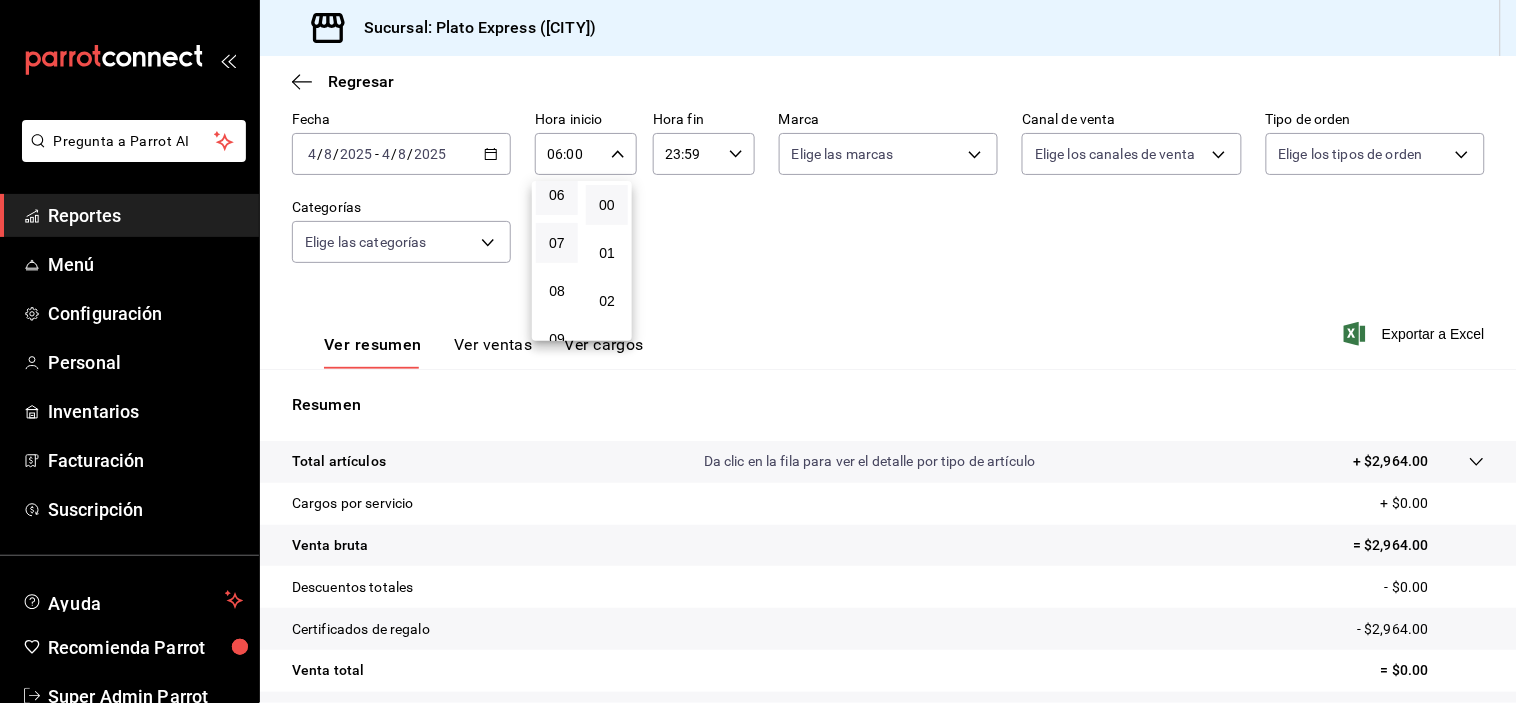 click on "07" at bounding box center (557, 243) 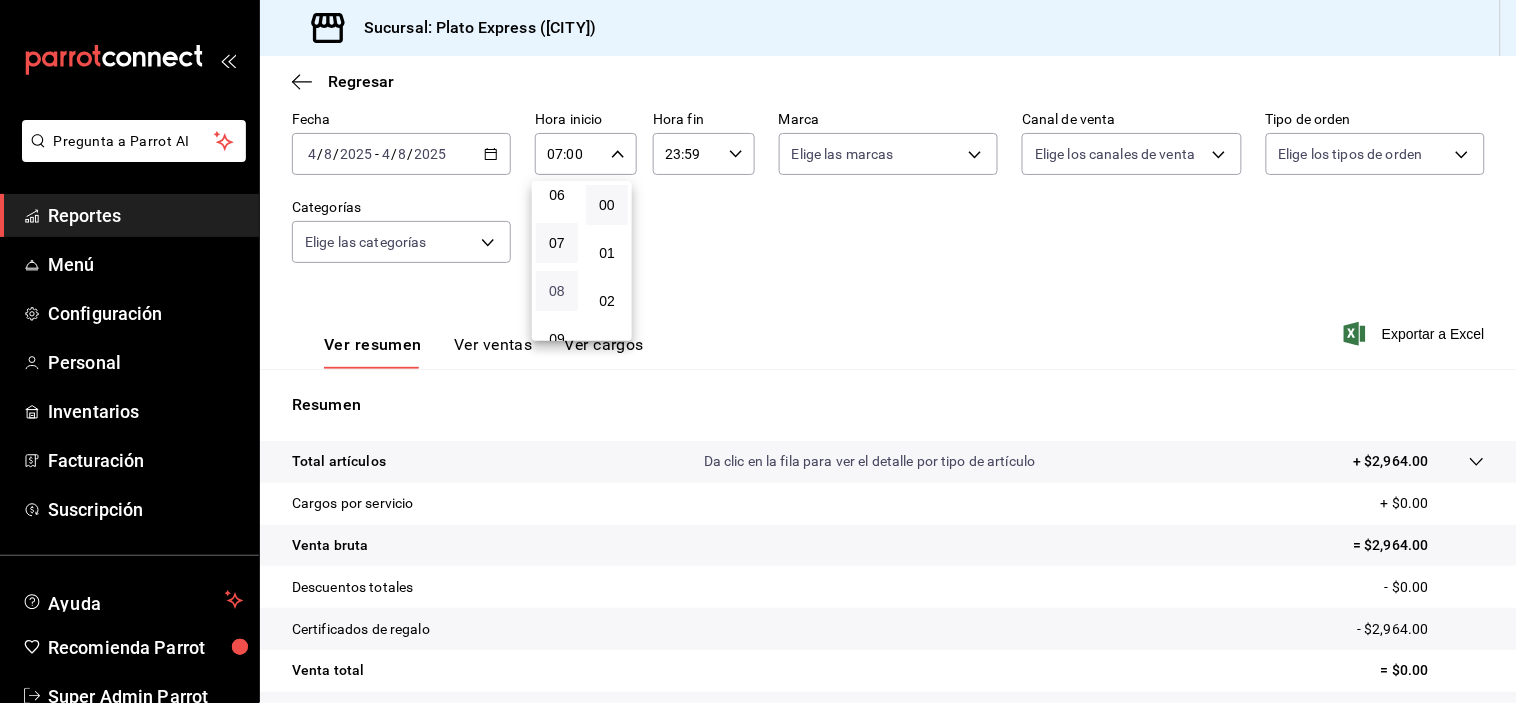 click on "08" at bounding box center (557, 291) 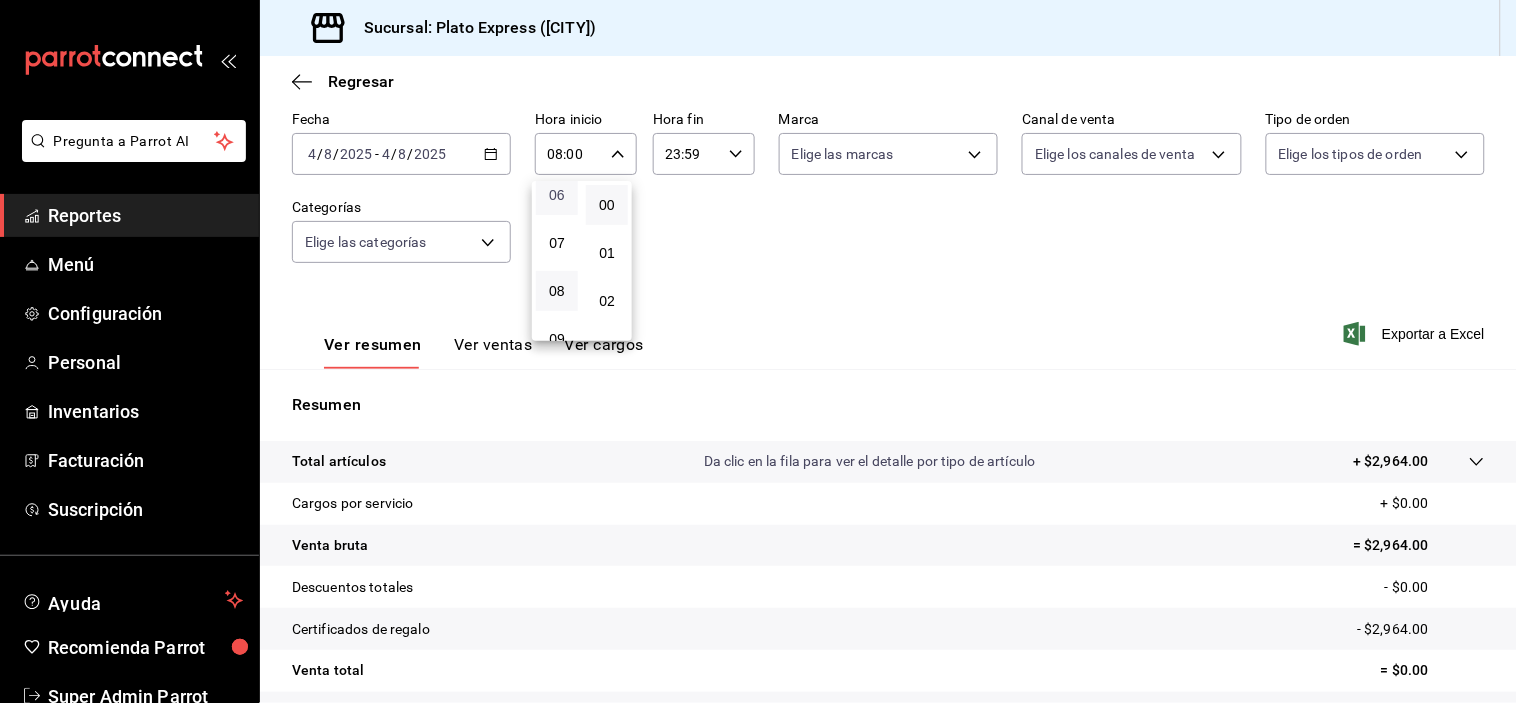click on "06" at bounding box center (557, 195) 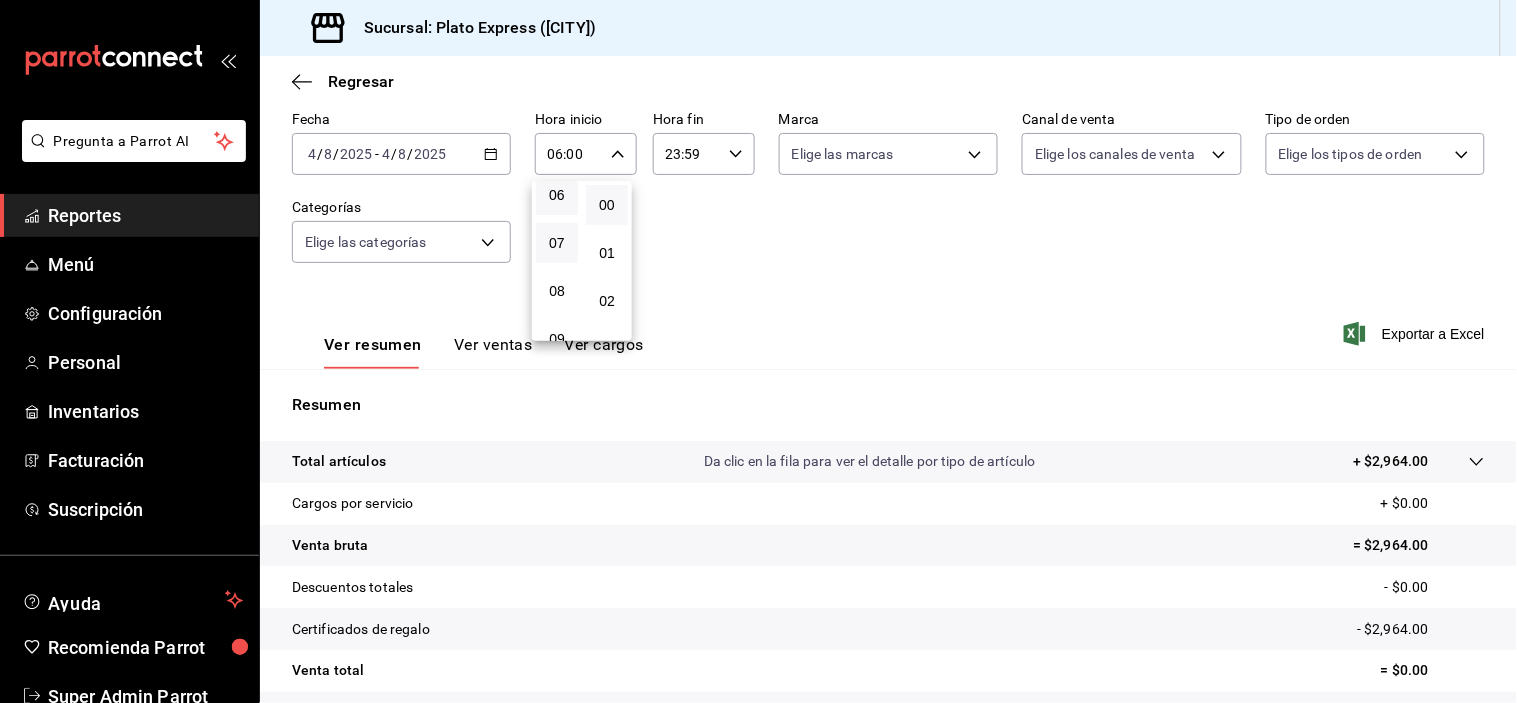 click on "07" at bounding box center (557, 243) 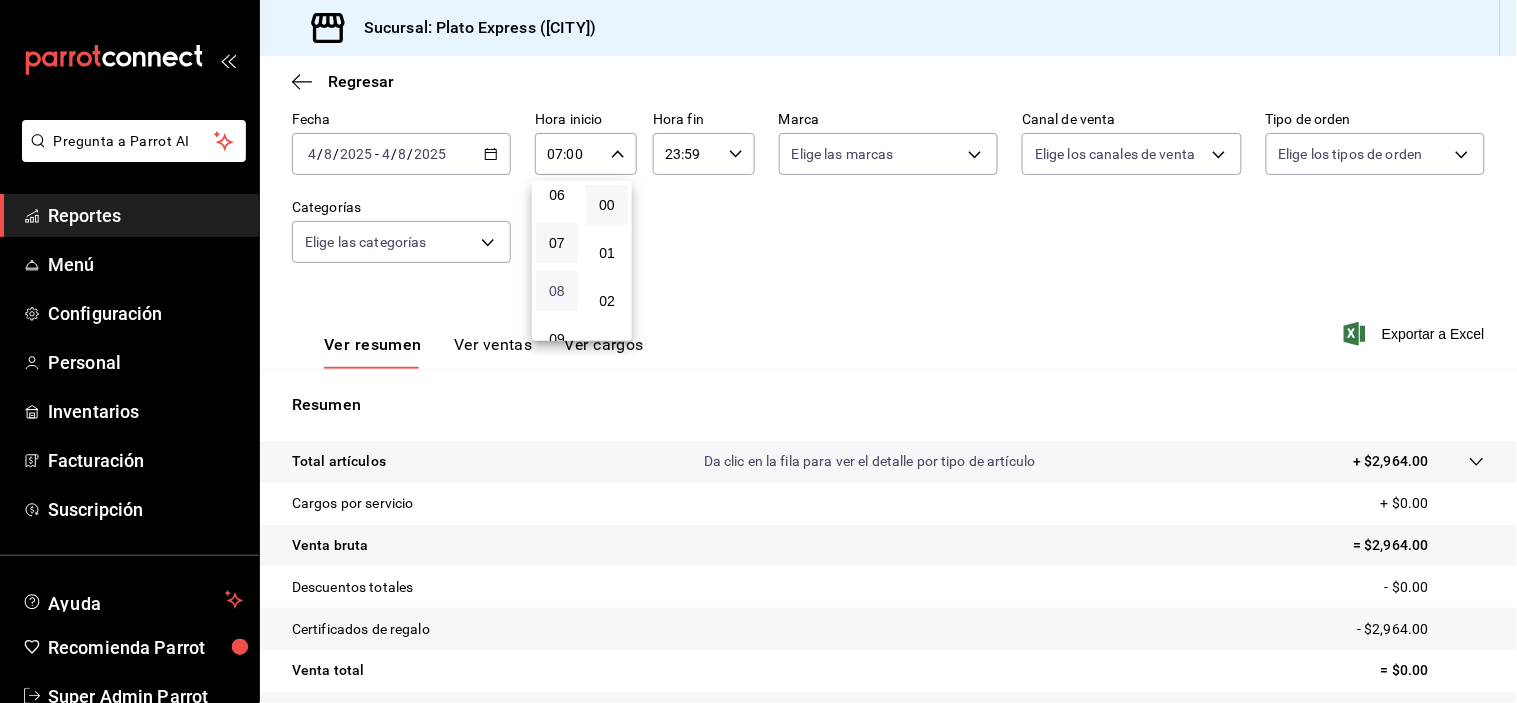click on "08" at bounding box center [557, 291] 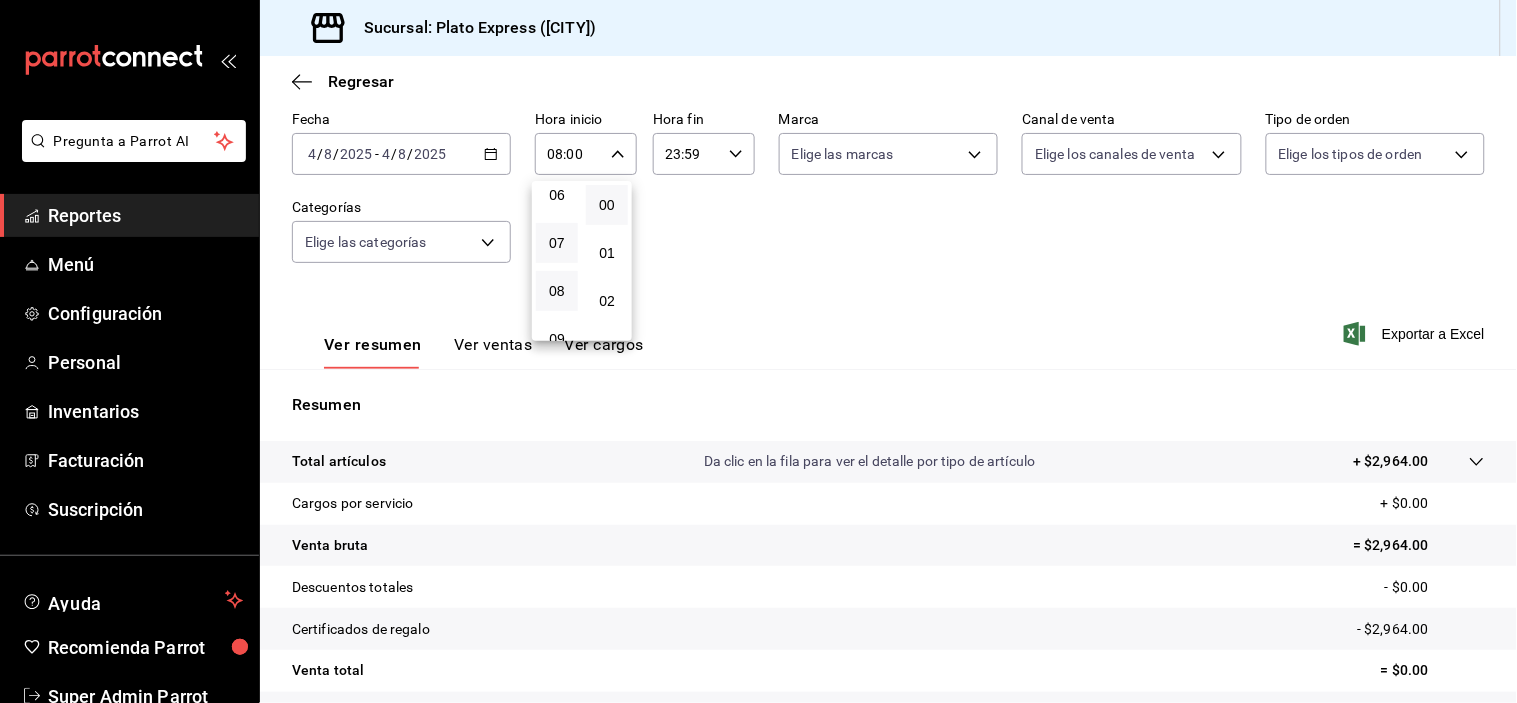 click on "07" at bounding box center [557, 243] 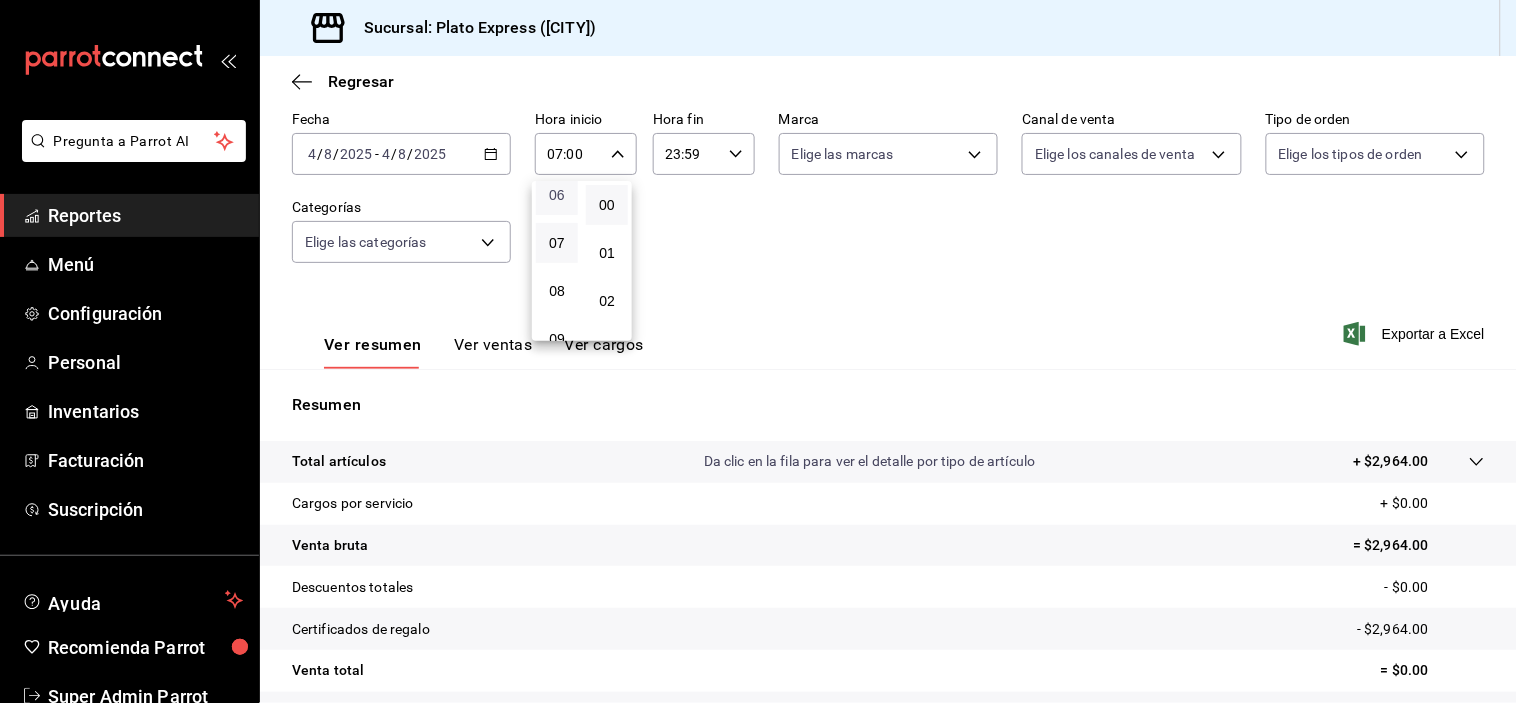 click on "06" at bounding box center [557, 195] 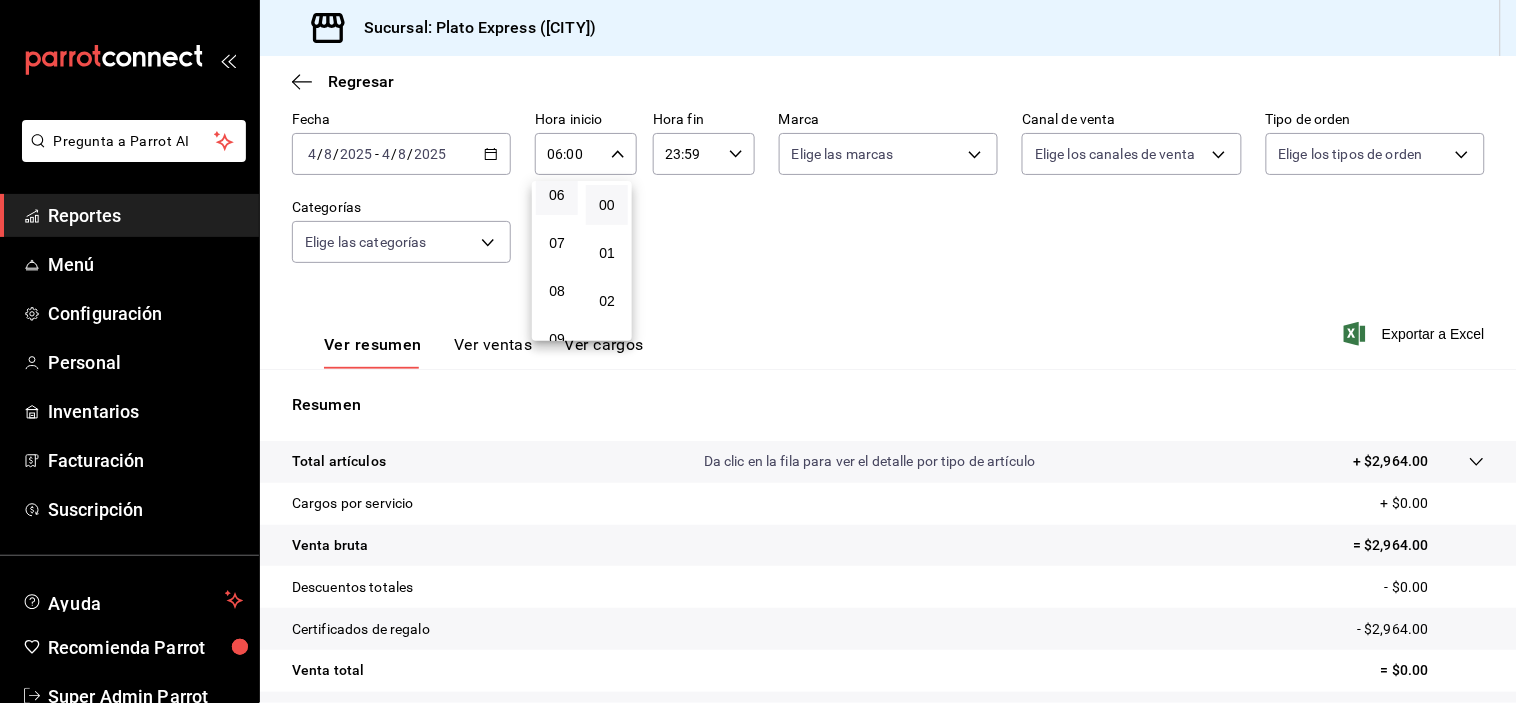 click at bounding box center [758, 351] 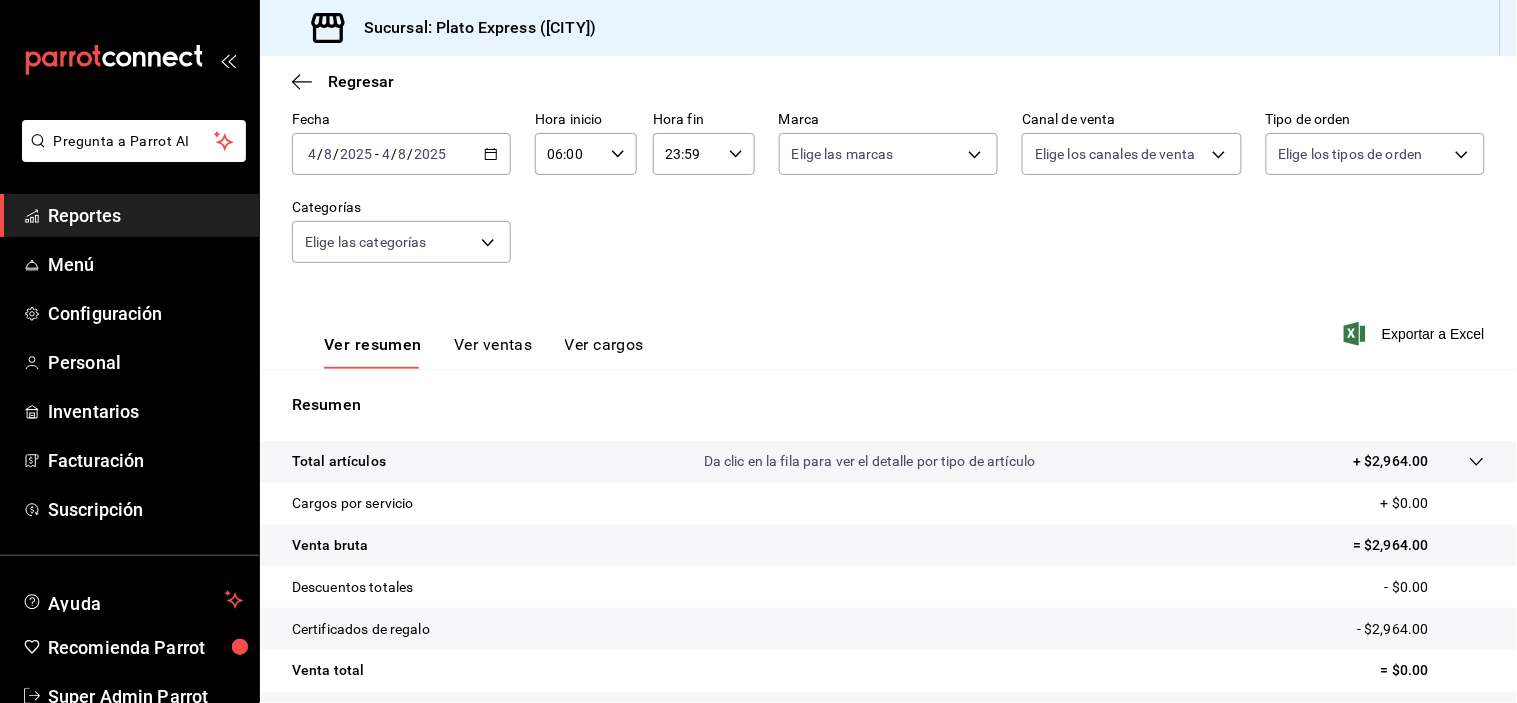 click on "Ver ventas" at bounding box center (493, 352) 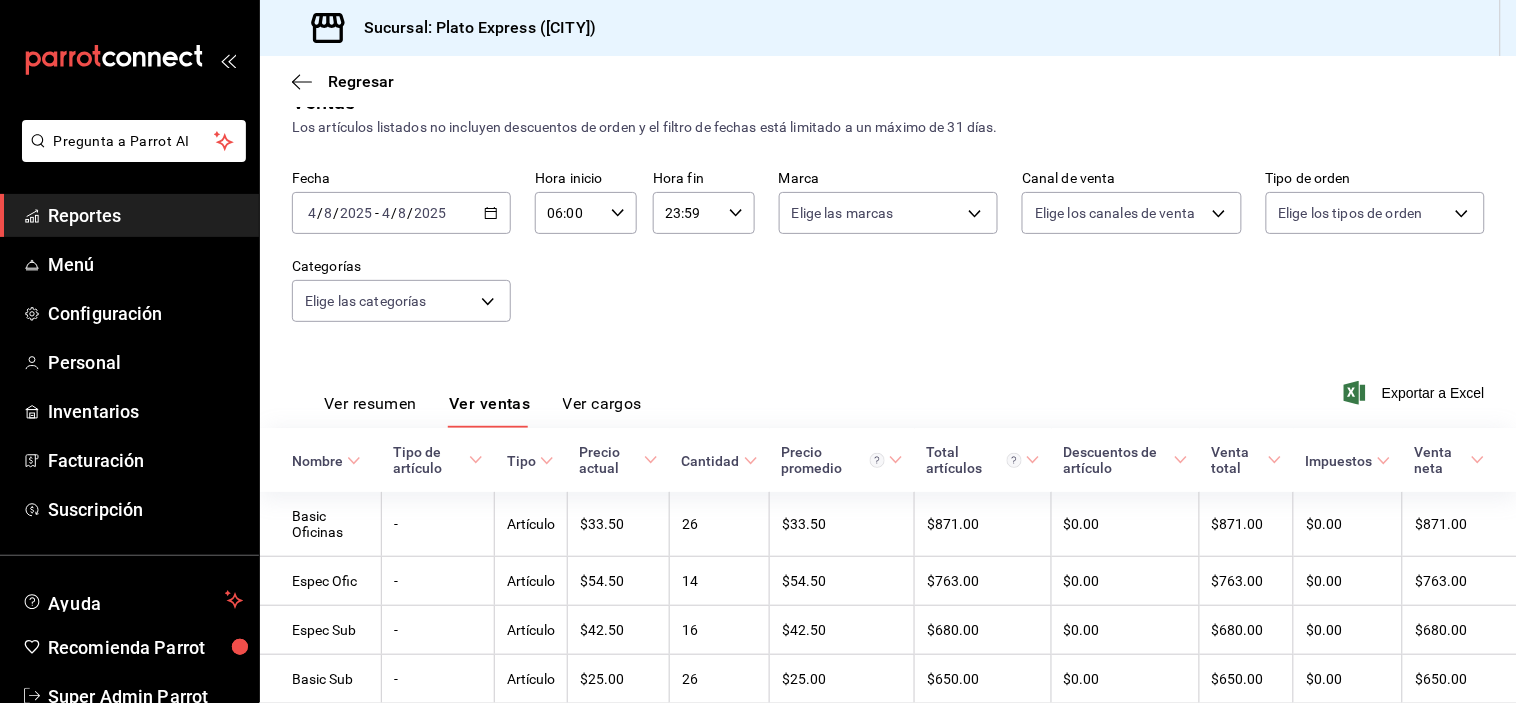 scroll, scrollTop: 95, scrollLeft: 0, axis: vertical 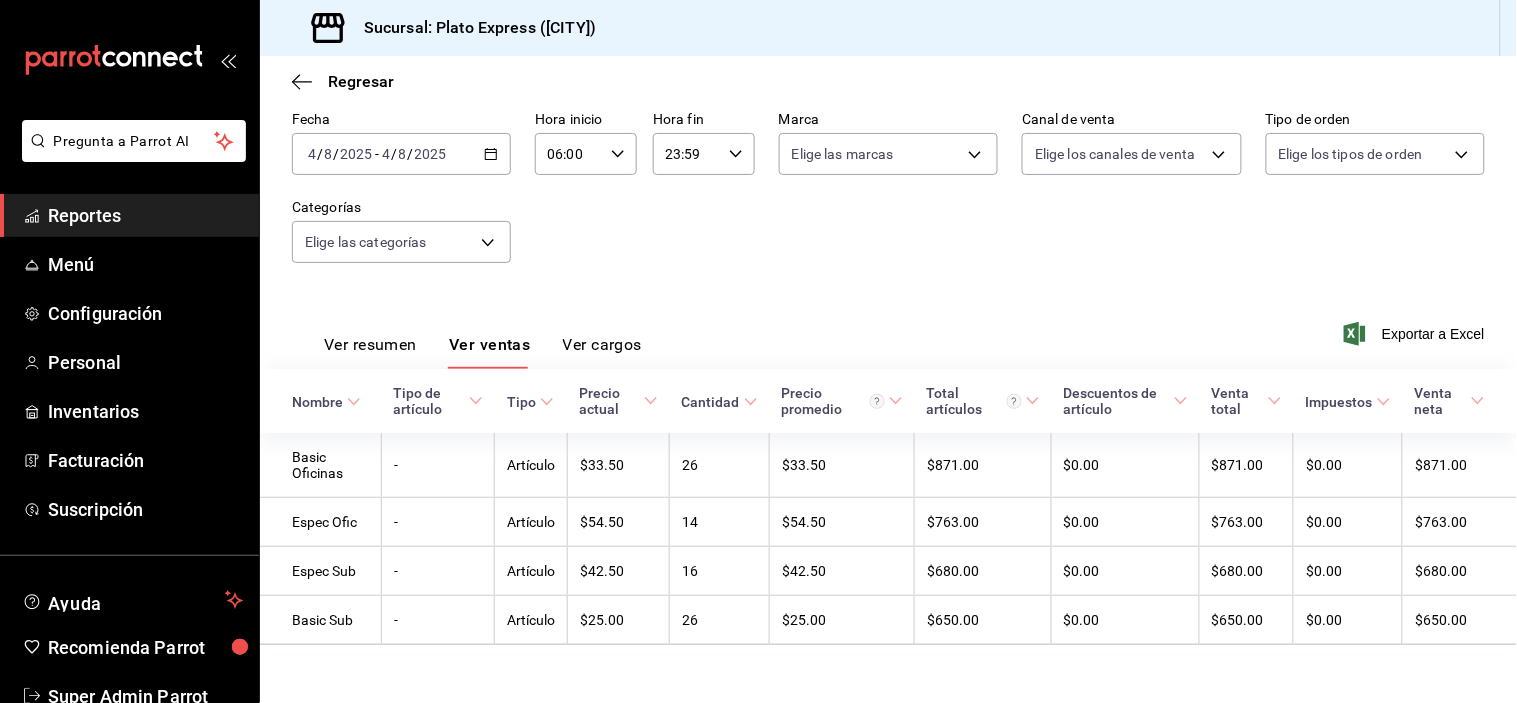 click on "Ver resumen" at bounding box center (370, 352) 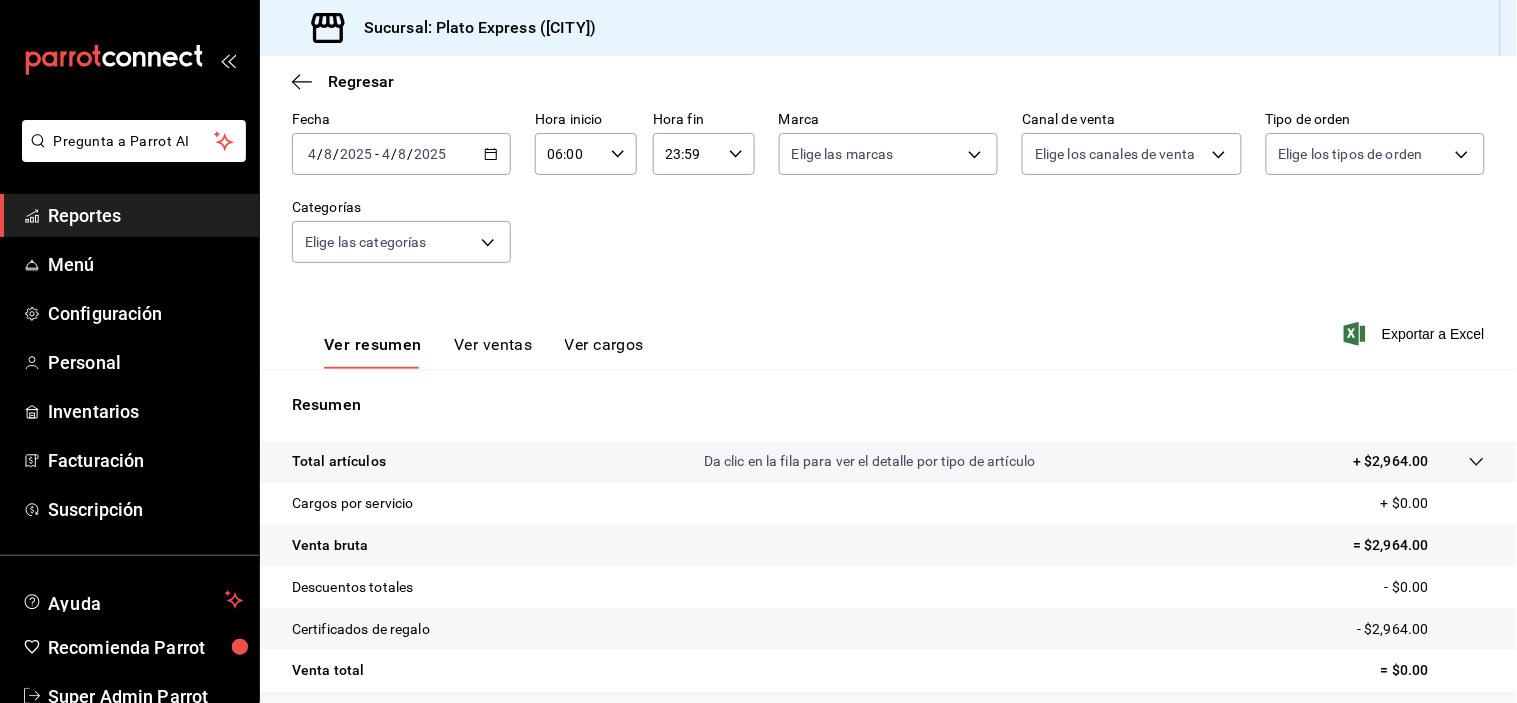 click on "Ver resumen Ver ventas Ver cargos Exportar a Excel" at bounding box center [888, 328] 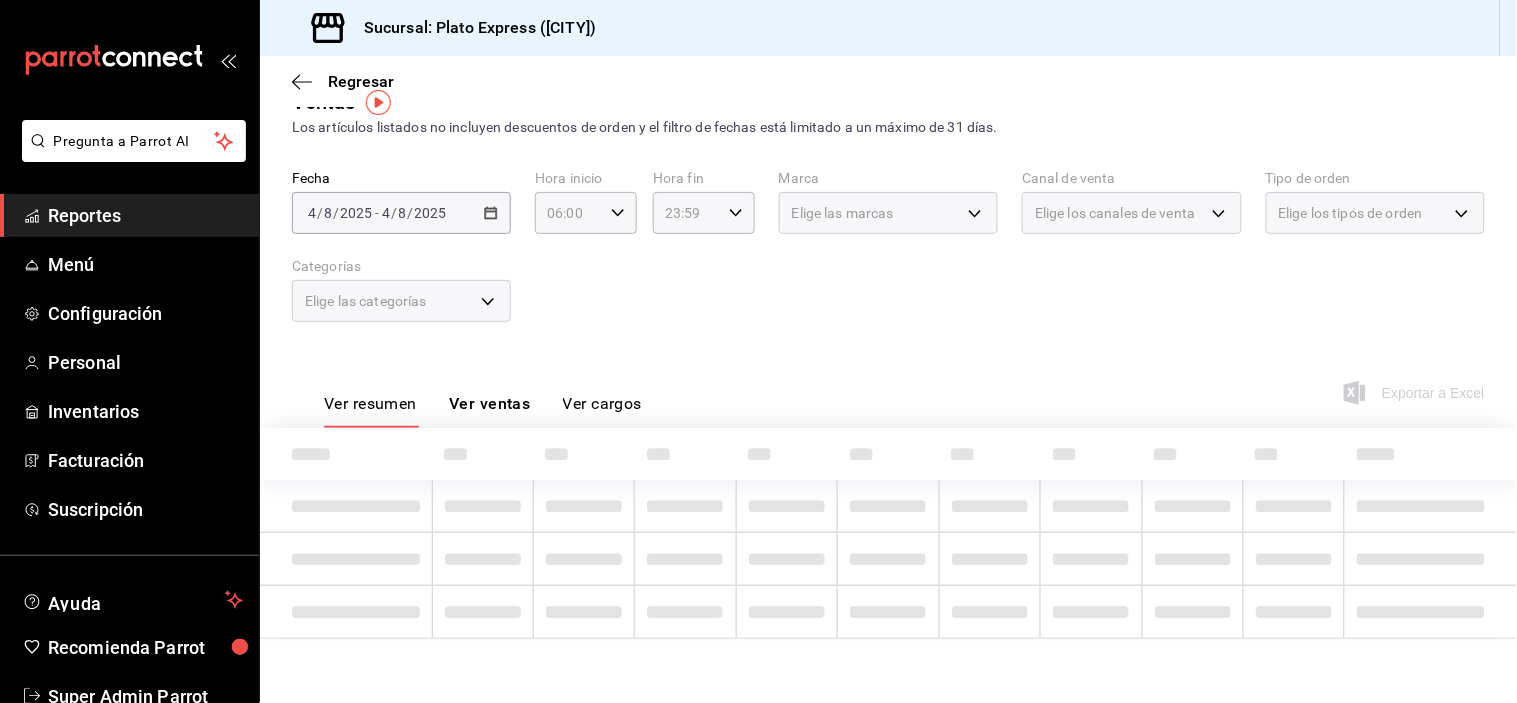click on "[DATE] [DATE] - [DATE] [DATE] Hora inicio [TIME] Hora inicio Hora fin [TIME] Hora fin Marca Elige las marcas Canal de venta Elige los canales de venta Tipo de orden Elige los tipos de orden Categorías Elige las categorías" at bounding box center (888, 258) 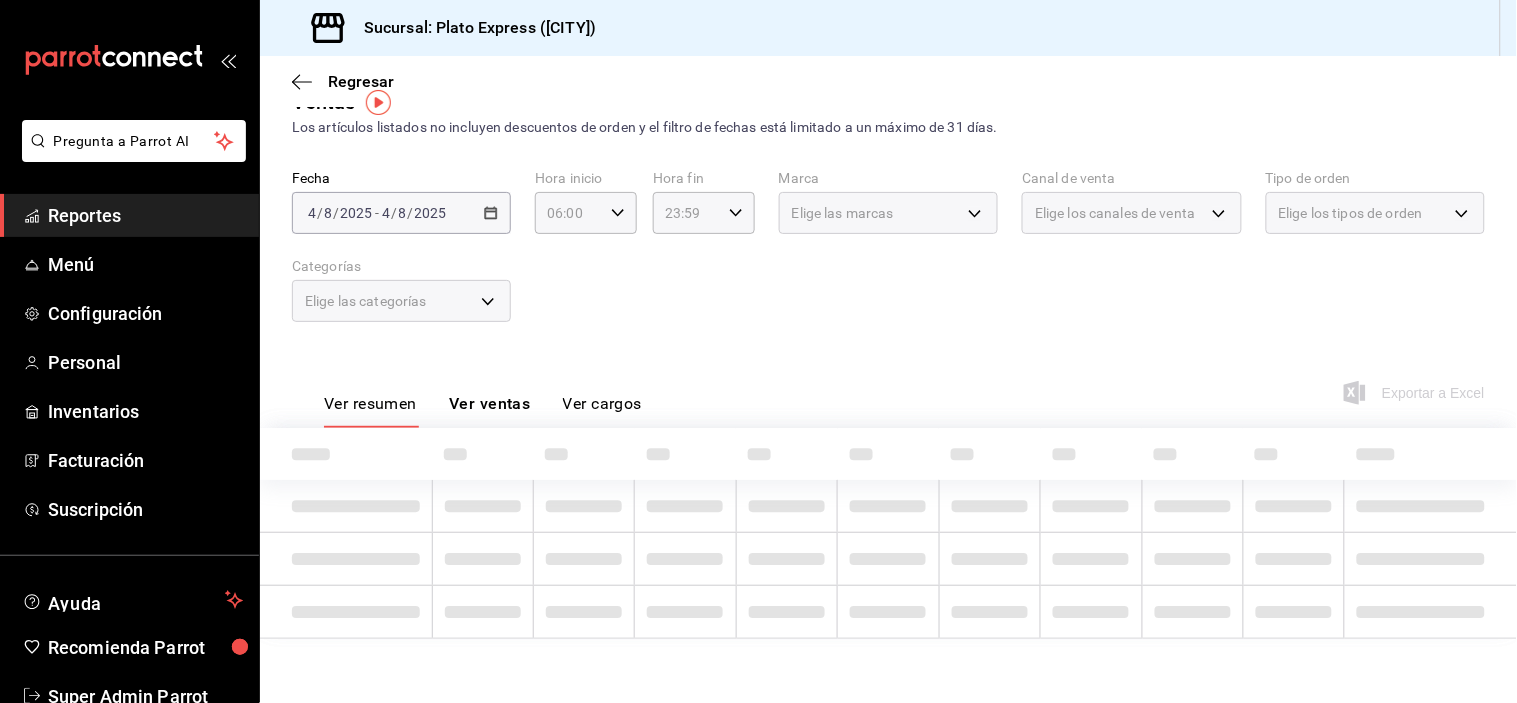 scroll, scrollTop: 36, scrollLeft: 0, axis: vertical 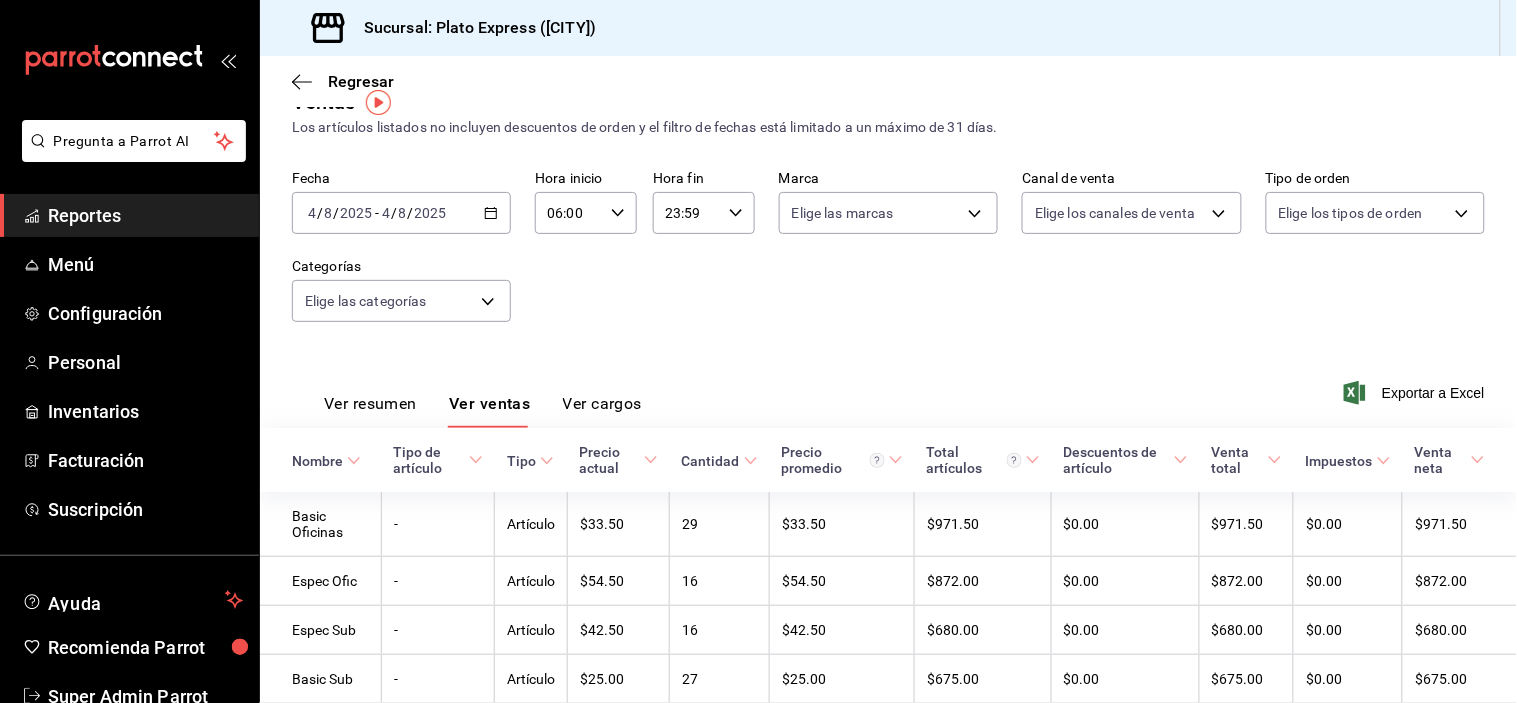 click on "Ver resumen" at bounding box center [370, 411] 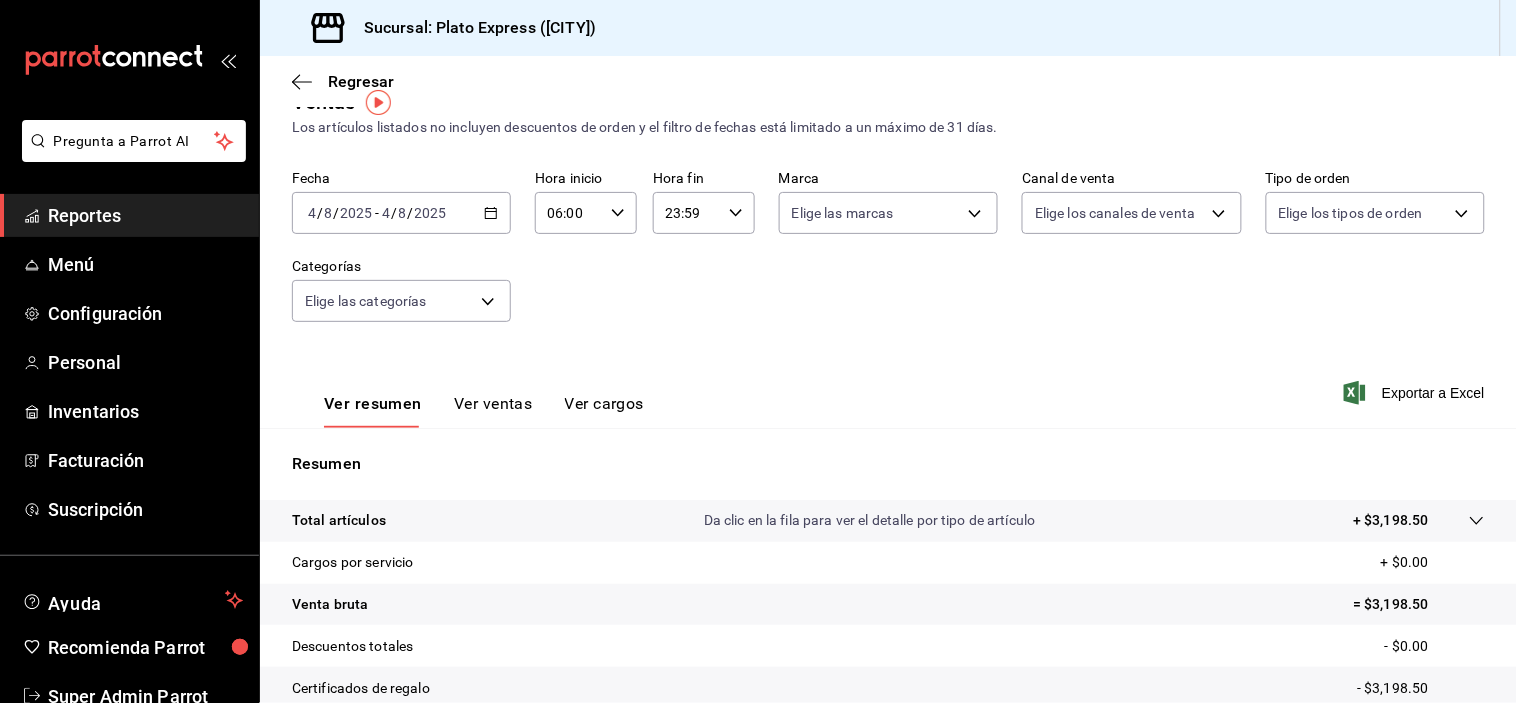 click 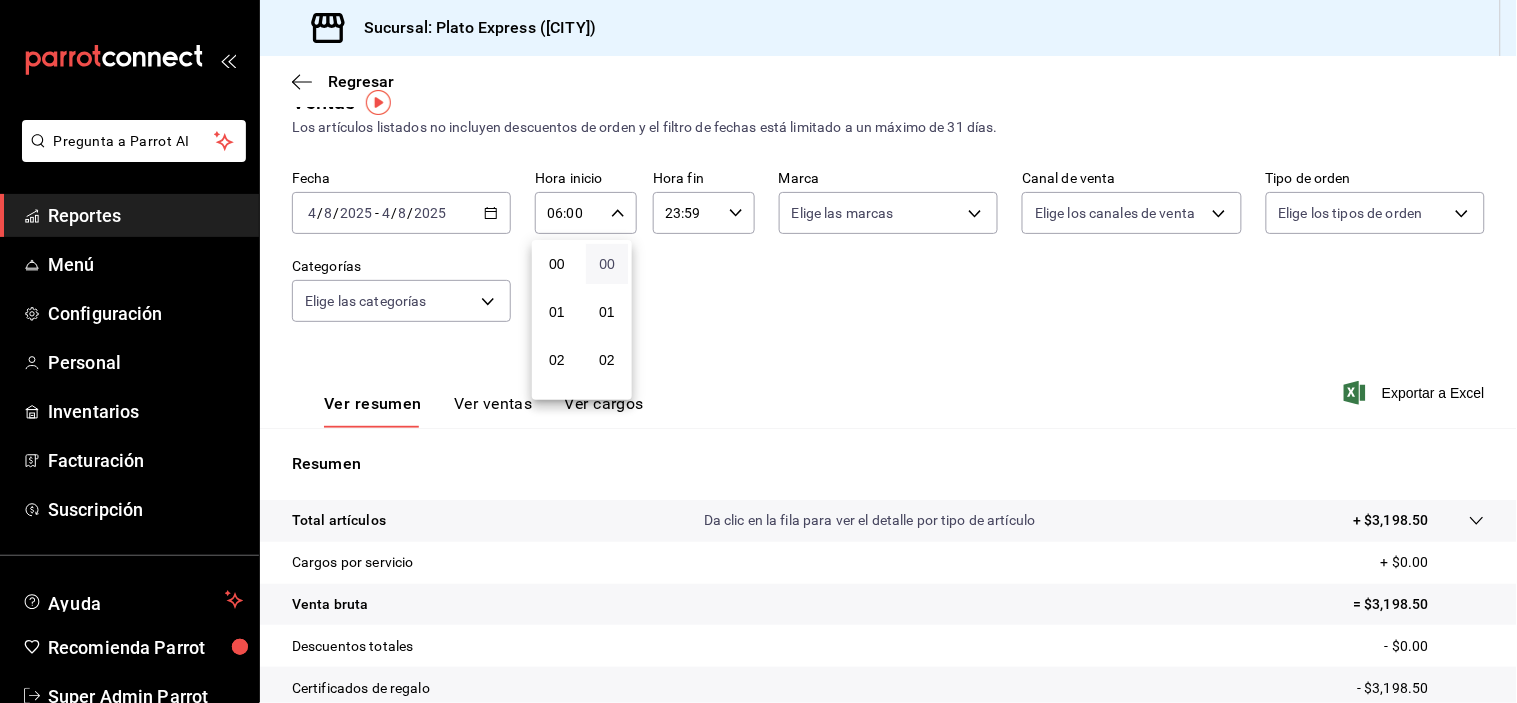 scroll, scrollTop: 298, scrollLeft: 0, axis: vertical 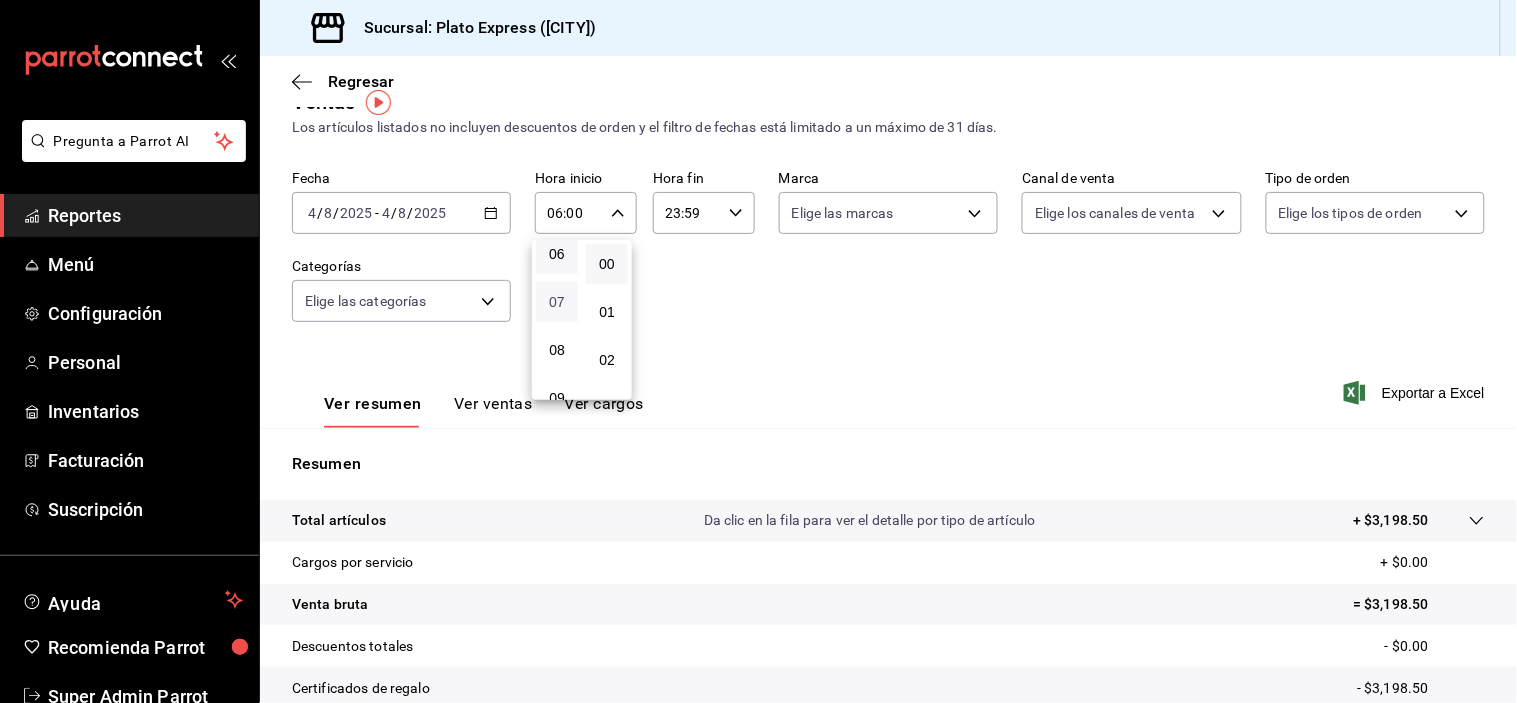click on "07" at bounding box center [557, 302] 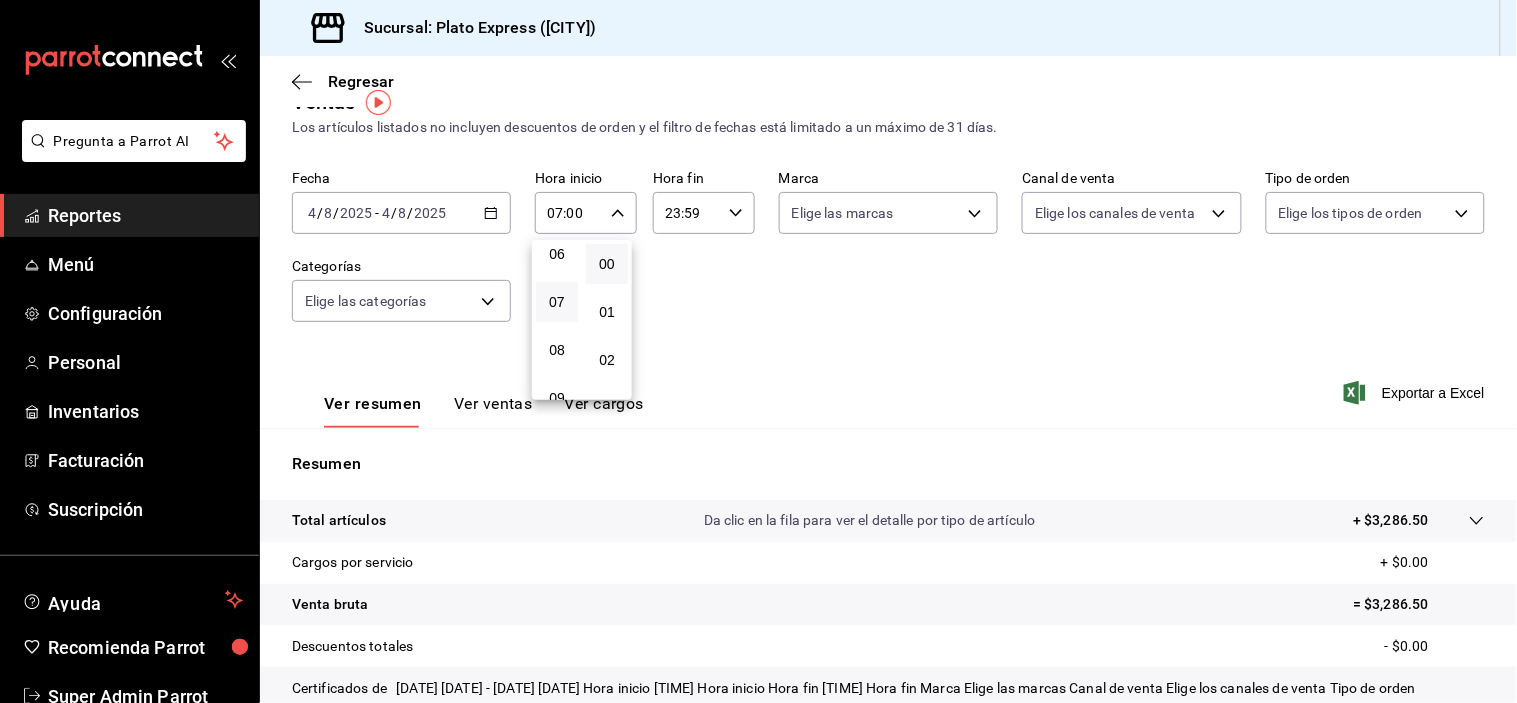 click at bounding box center (758, 351) 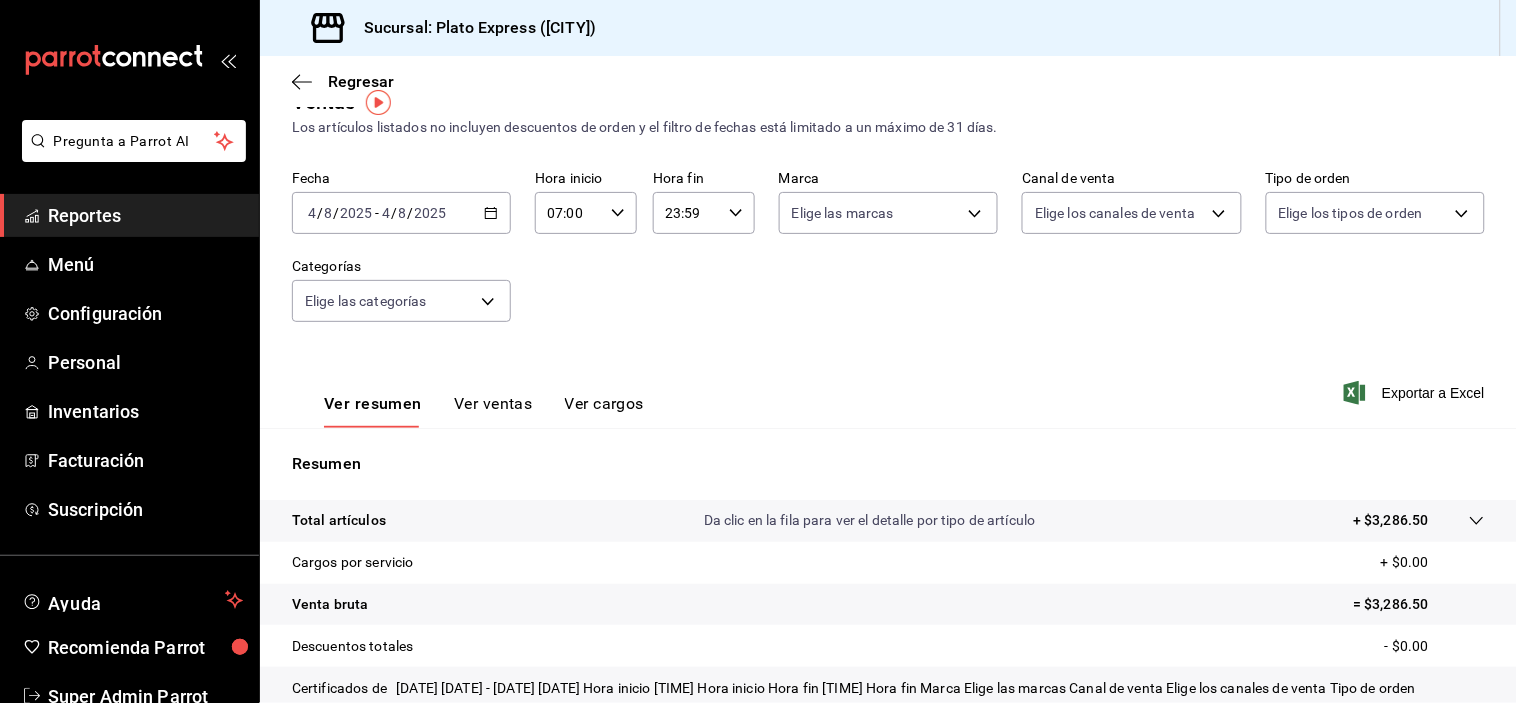 click on "[TIME] Hora inicio" at bounding box center (586, 213) 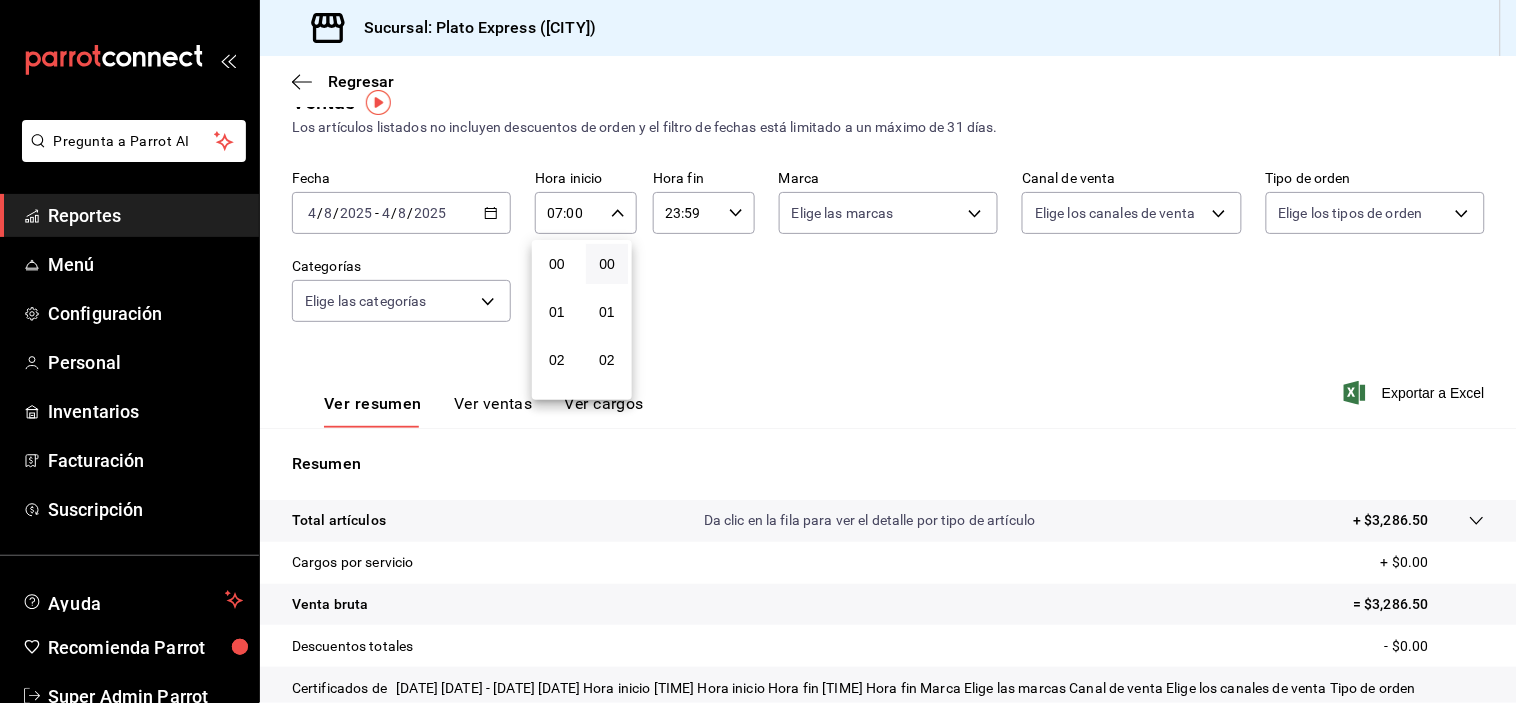 scroll, scrollTop: 347, scrollLeft: 0, axis: vertical 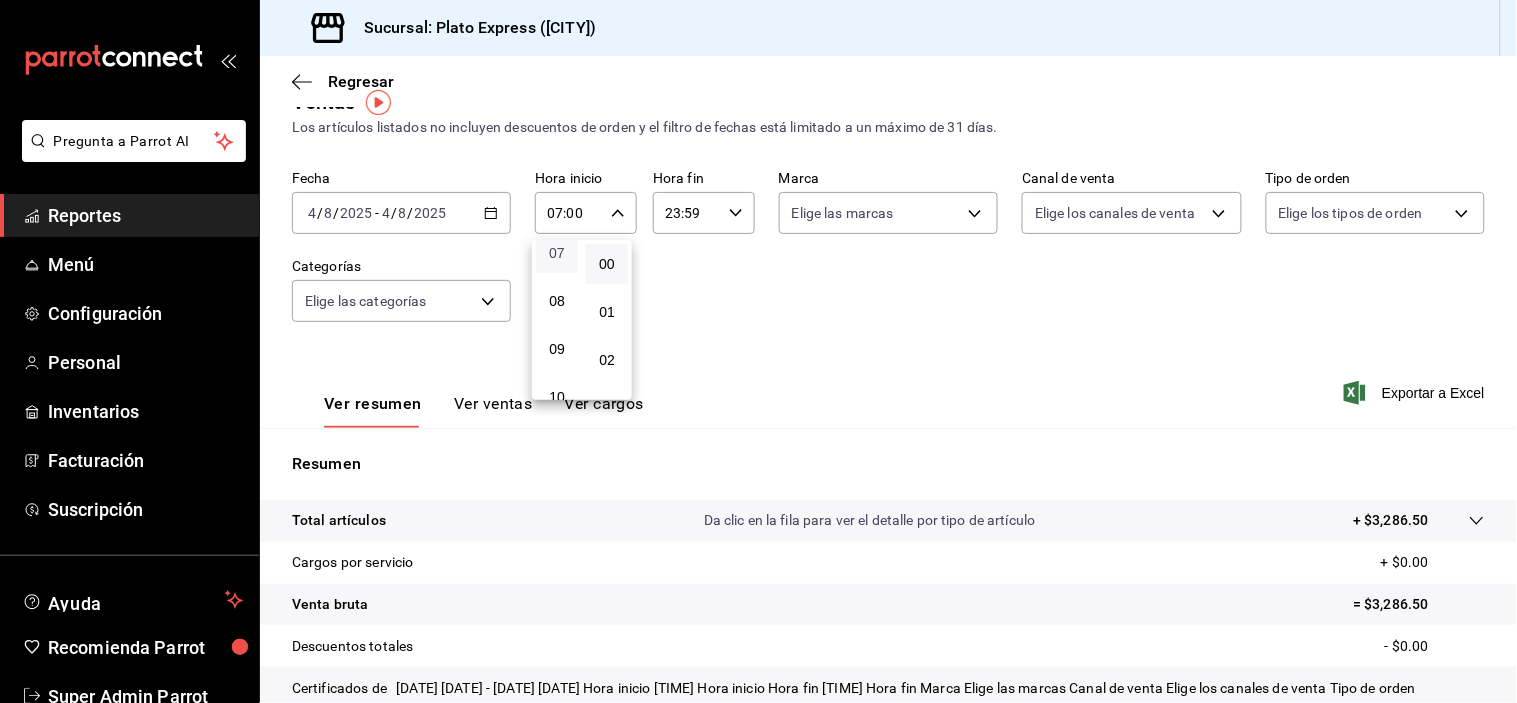 click on "07" at bounding box center [557, 253] 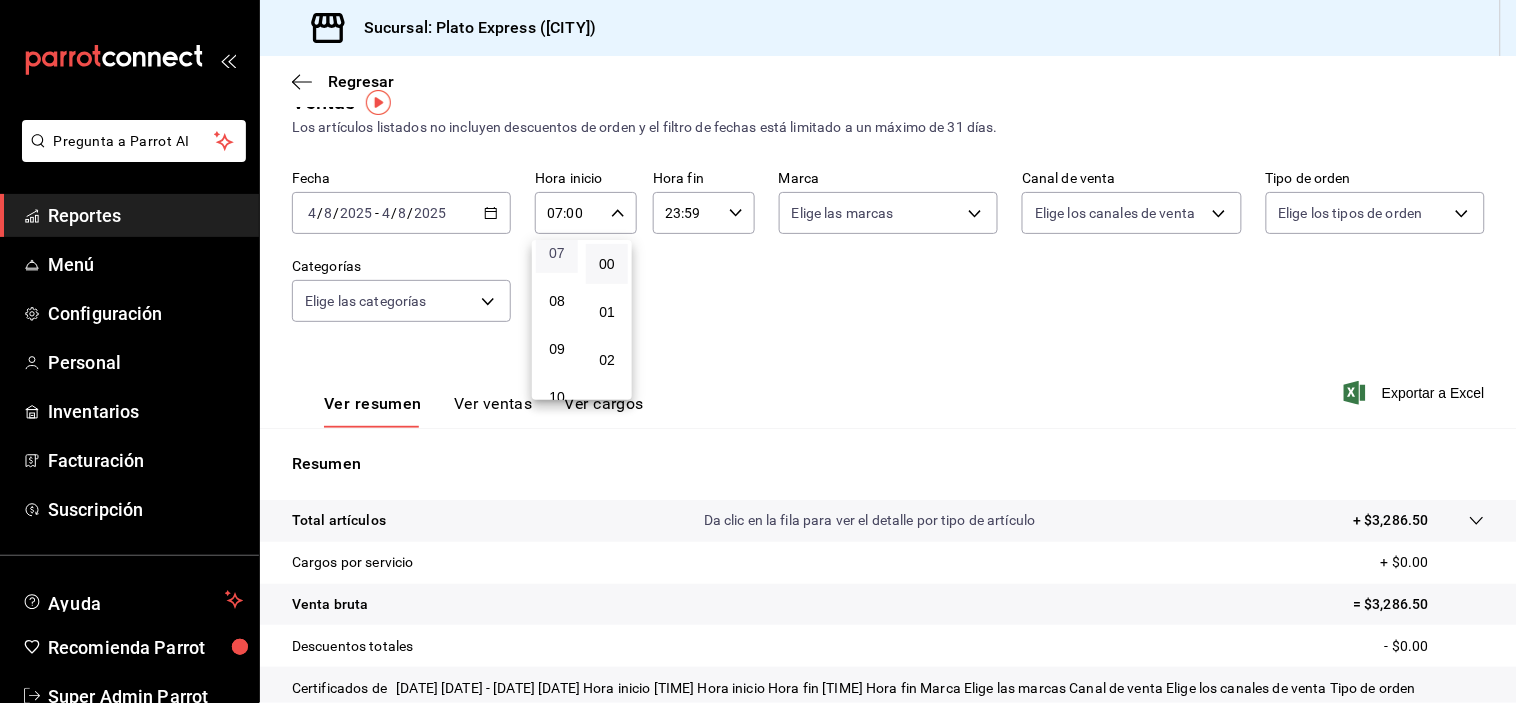 click on "07" at bounding box center [557, 253] 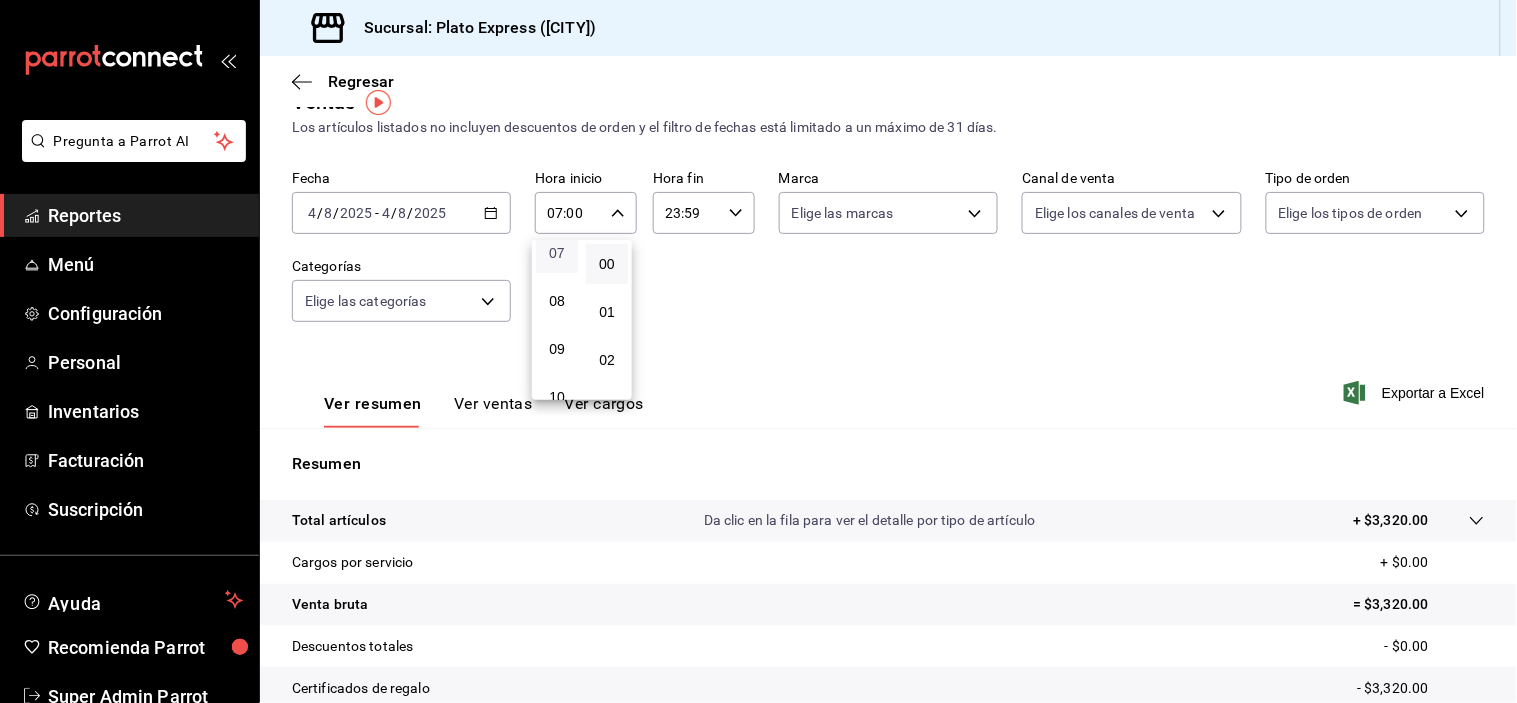 click on "07" at bounding box center (557, 253) 